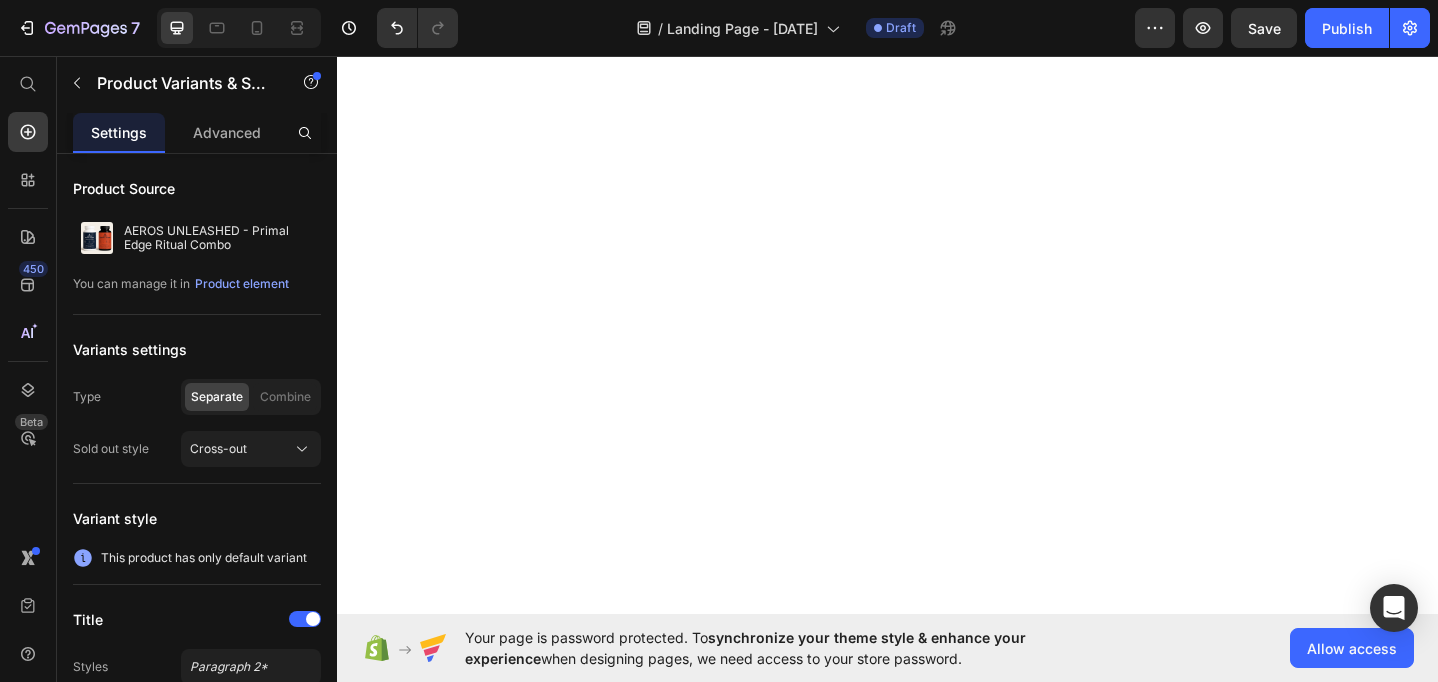 scroll, scrollTop: 0, scrollLeft: 0, axis: both 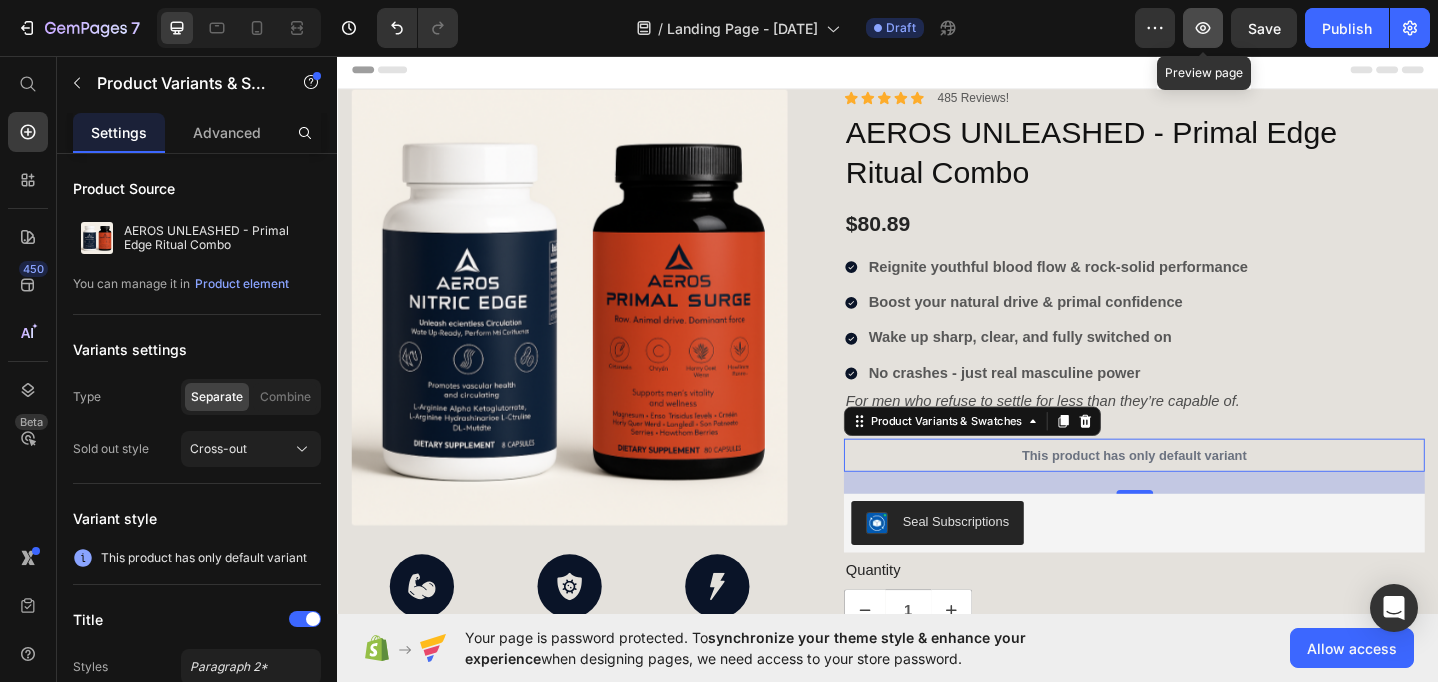 click 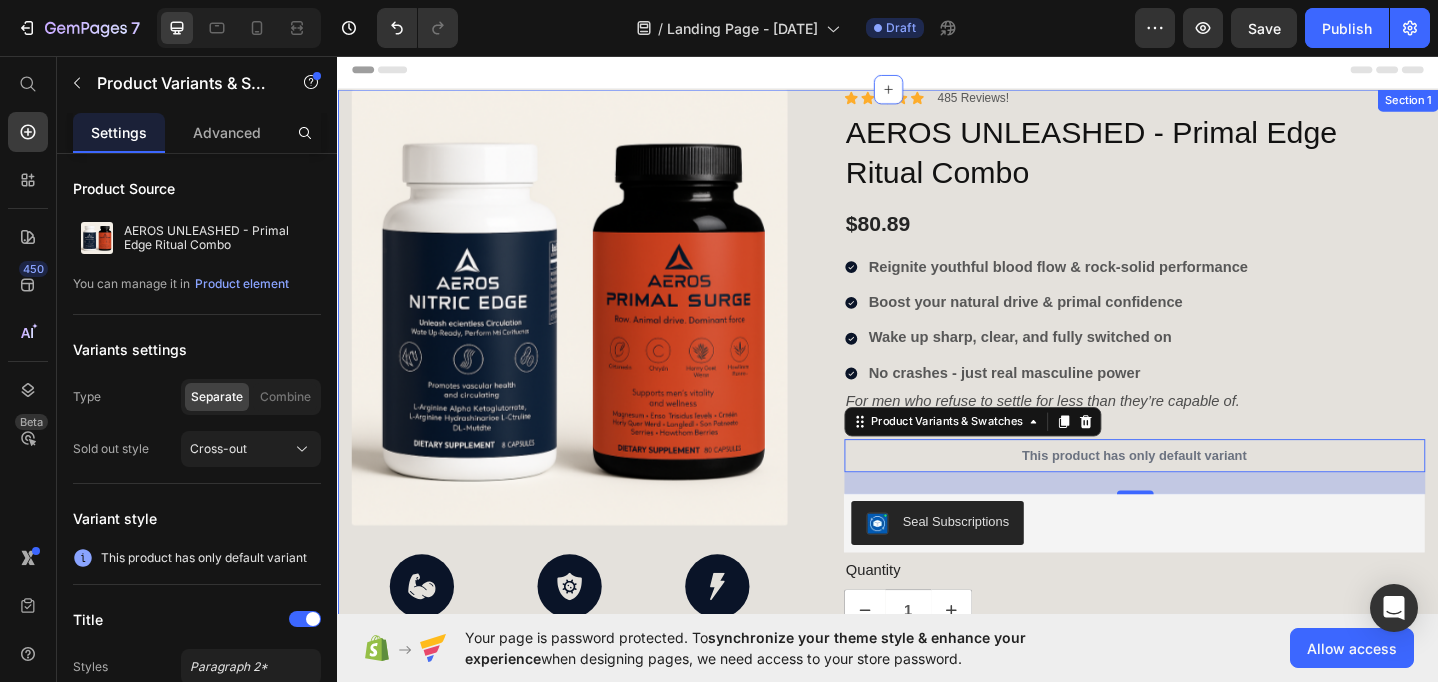 click on "Product Images
Icon Boosts immunity and defense Text Block
Icon Boosts immunity and defense Text Block
Icon Boosts immunity and defense Text Block Row Icon Icon Icon Icon Icon Icon List [FIRST] [LAST]. Text Block Row Verified Buyer Item List Row “At vero eos et accusamus et iusto odio dignissimos ducimus qui blanditiis praesentium voluptatum” Text Block Row Icon Icon Icon Icon Icon Icon List 485 Reviews! Text Block Row AEROS UNLEASHED - Primal Edge Ritual Combo Product Title $80.89 Product Price Reignite youthful blood flow & rock-solid performance Boost your natural drive & primal confidence Wake up sharp, clear, and fully switched on No crashes - just real masculine power Item List For men who refuse to settle for less than they’re capable of. Text Block This product has only default variant Product Variants & Swatches   24
100% Money-Back Guarantee Item List
60-Day Easy Returns" at bounding box center (937, 602) 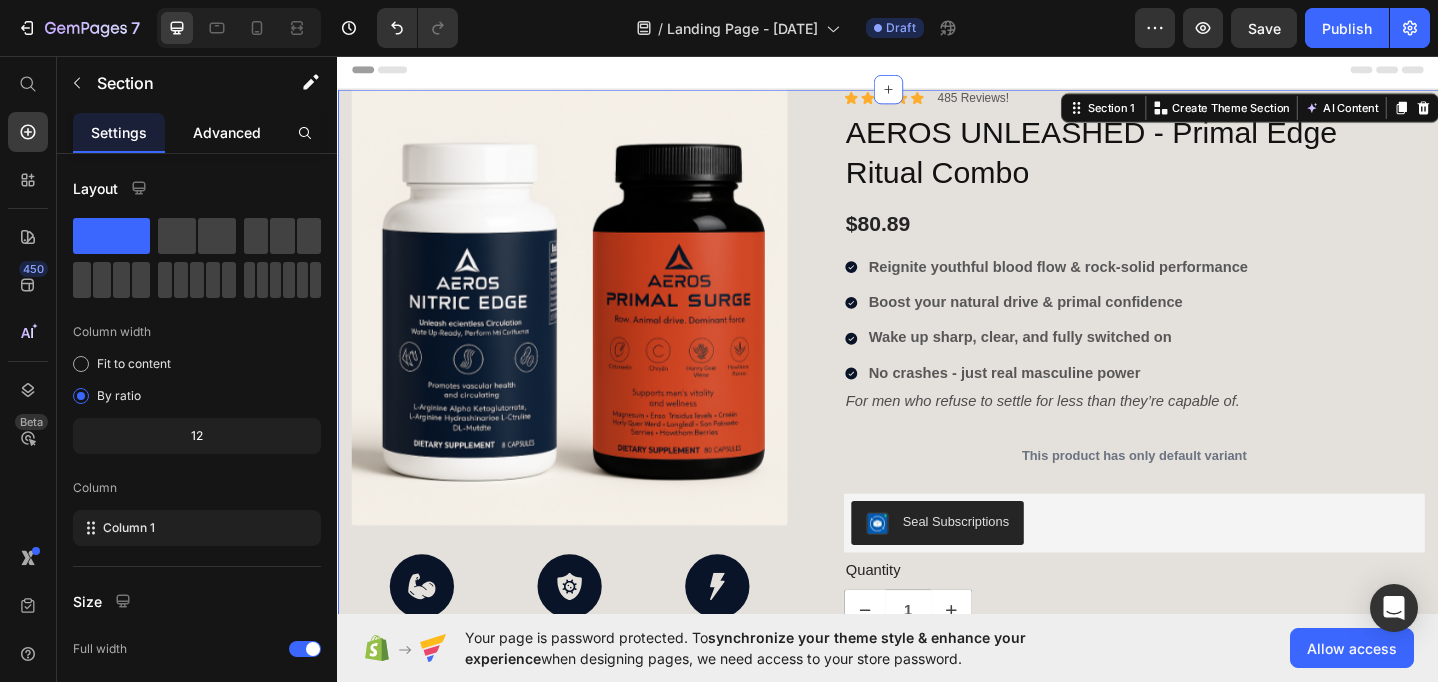 click on "Advanced" at bounding box center (227, 132) 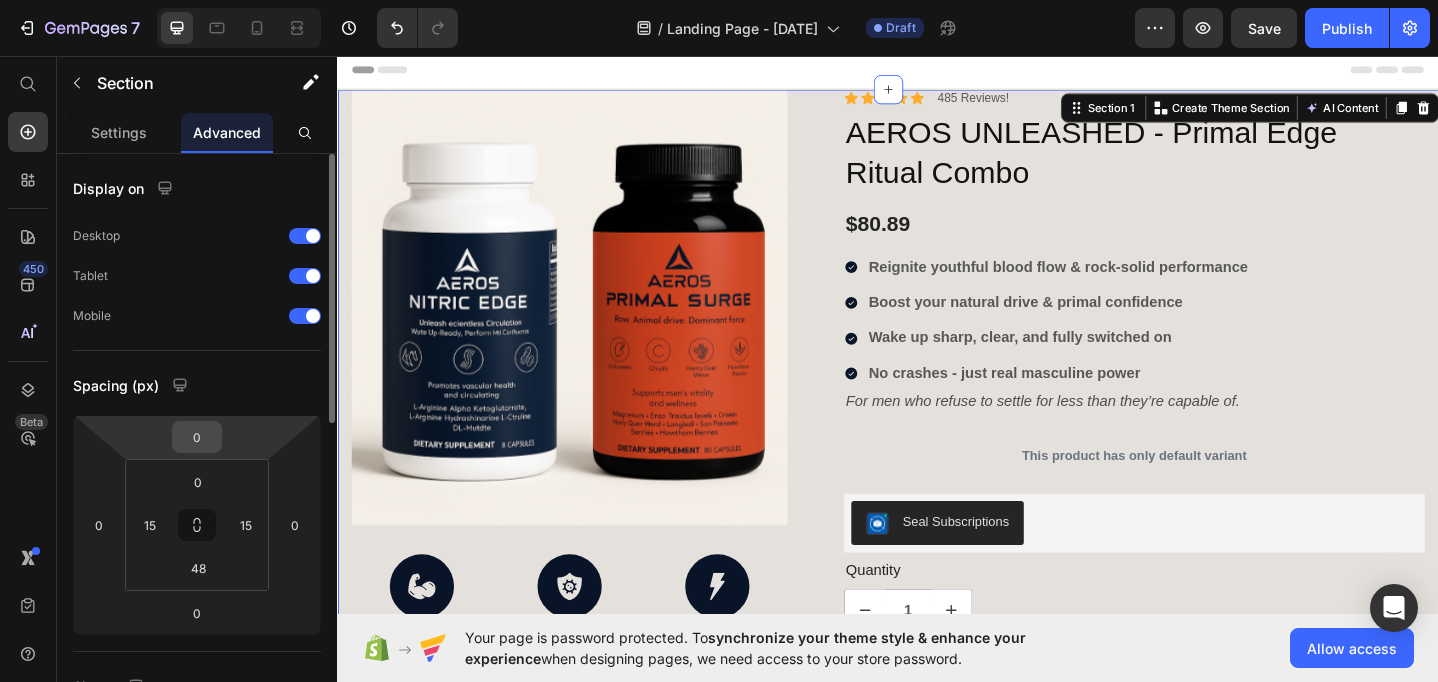 click on "0" at bounding box center (197, 437) 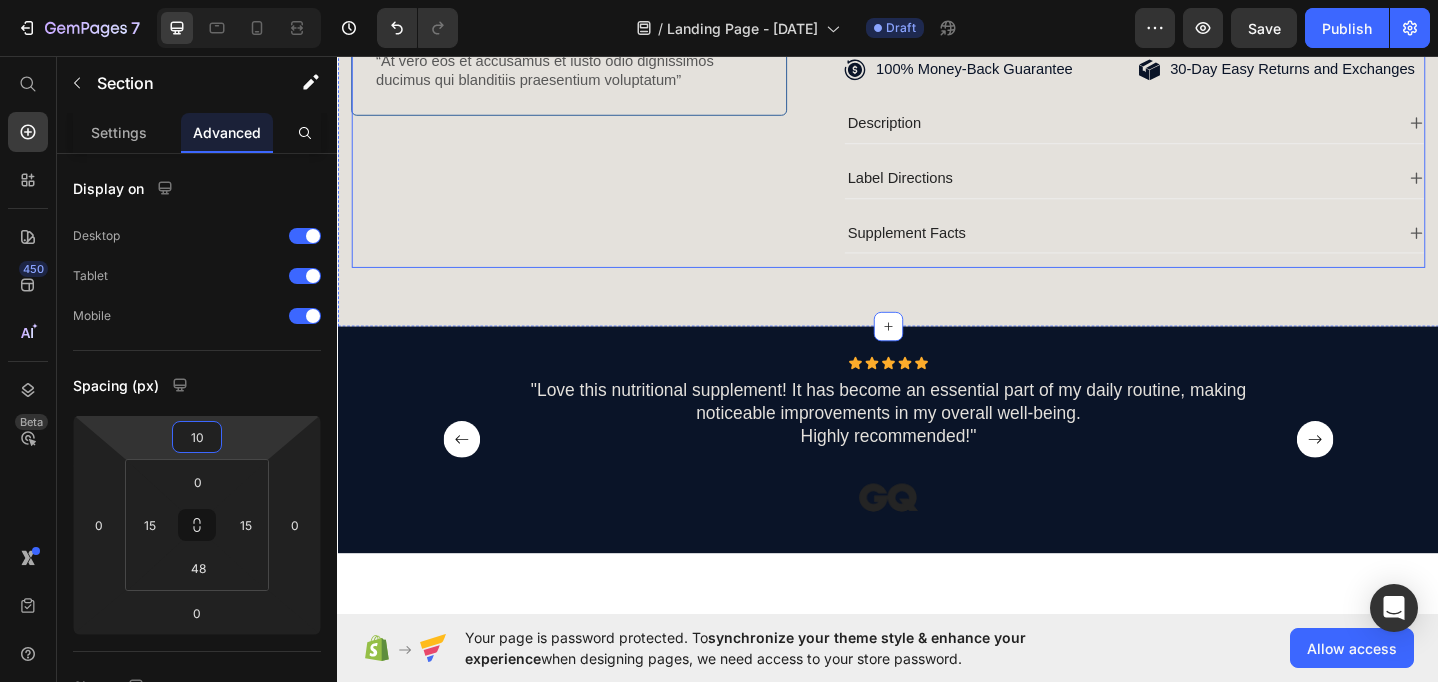 scroll, scrollTop: 577, scrollLeft: 0, axis: vertical 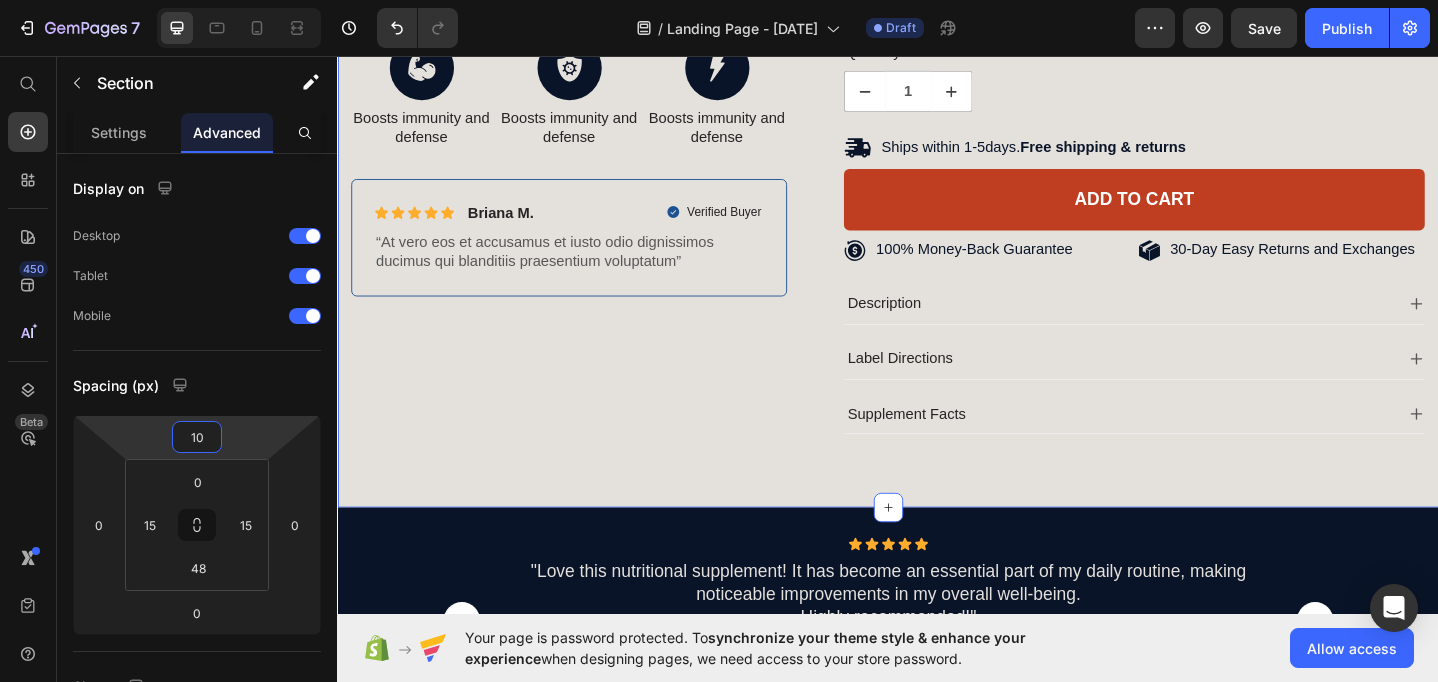 type on "10" 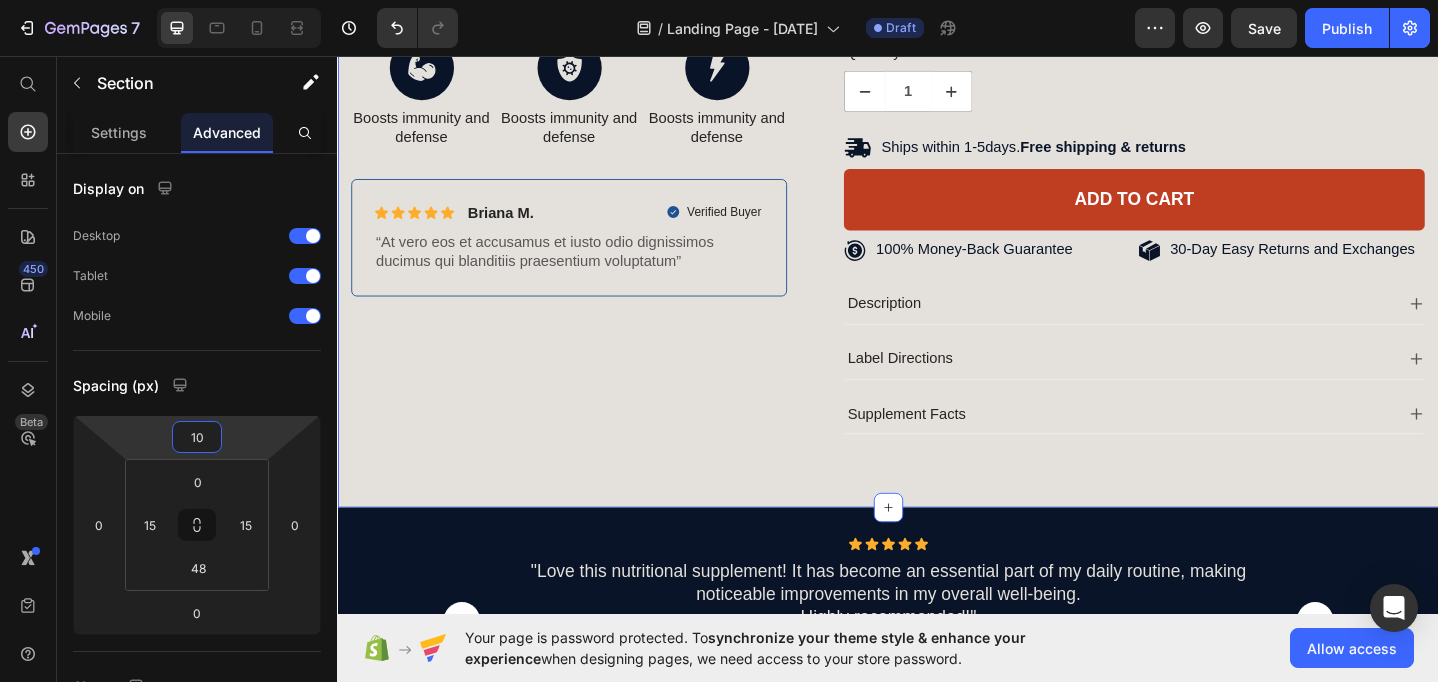 click on "Product Images
Icon Boosts immunity and defense Text Block
Icon Boosts immunity and defense Text Block
Icon Boosts immunity and defense Text Block Row Icon Icon Icon Icon Icon Icon List [FIRST] [LAST]. Text Block Row Verified Buyer Item List Row “At vero eos et accusamus et iusto odio dignissimos ducimus qui blanditiis praesentium voluptatum” Text Block Row Icon Icon Icon Icon Icon Icon List 485 Reviews! Text Block Row AEROS UNLEASHED - Primal Edge Ritual Combo Product Title $80.89 Product Price Reignite youthful blood flow & rock-solid performance Boost your natural drive & primal confidence Wake up sharp, clear, and fully switched on No crashes - just real masculine power Item List For men who refuse to settle for less than they’re capable of. Text Block This product has only default variant Product Variants & Swatches
100% Money-Back Guarantee Item List
60-Day Easy Returns Row 1" at bounding box center [937, 37] 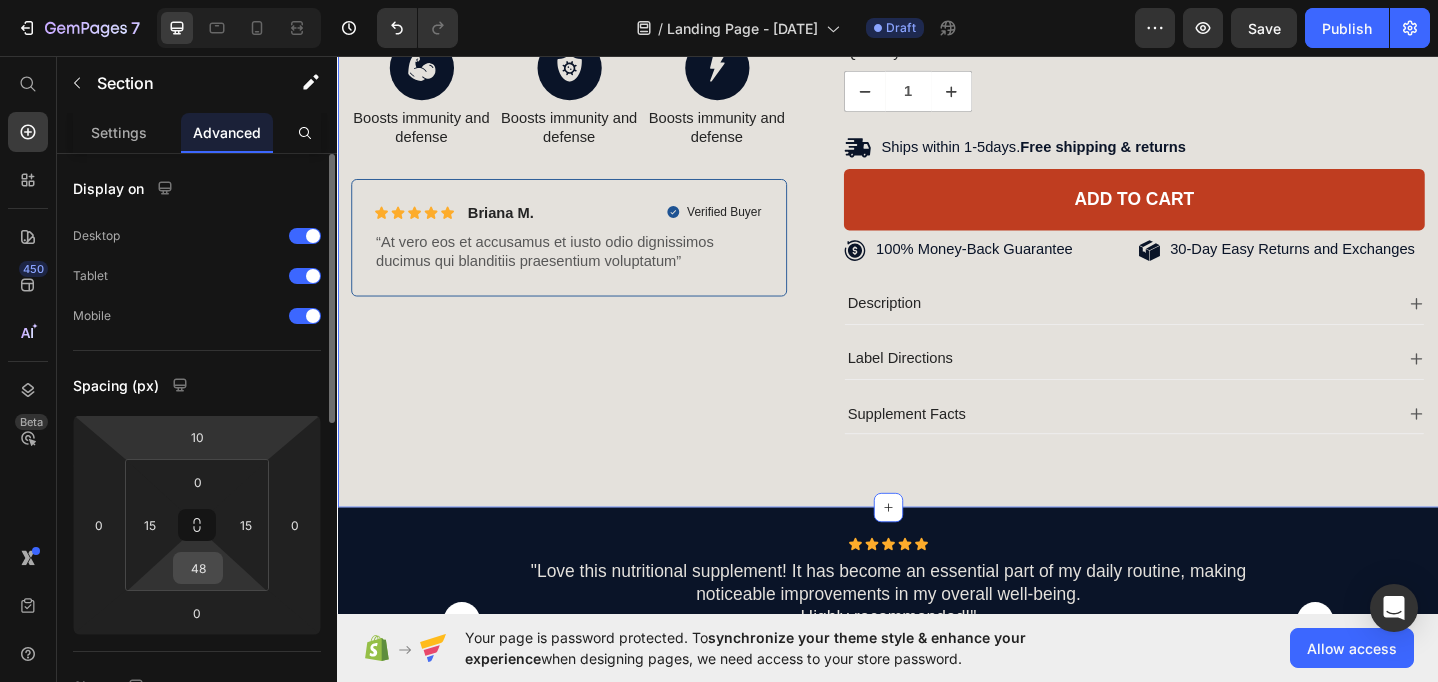click on "48" at bounding box center [198, 568] 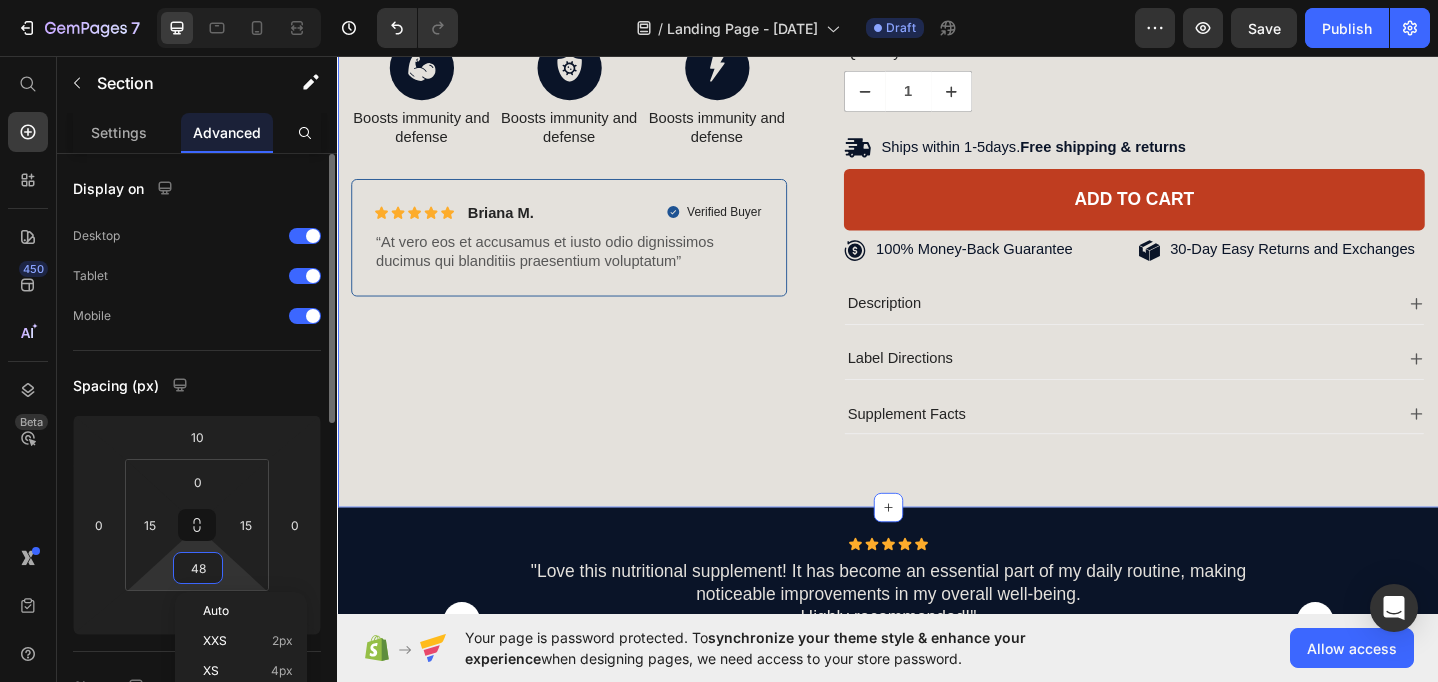 click on "48" at bounding box center [198, 568] 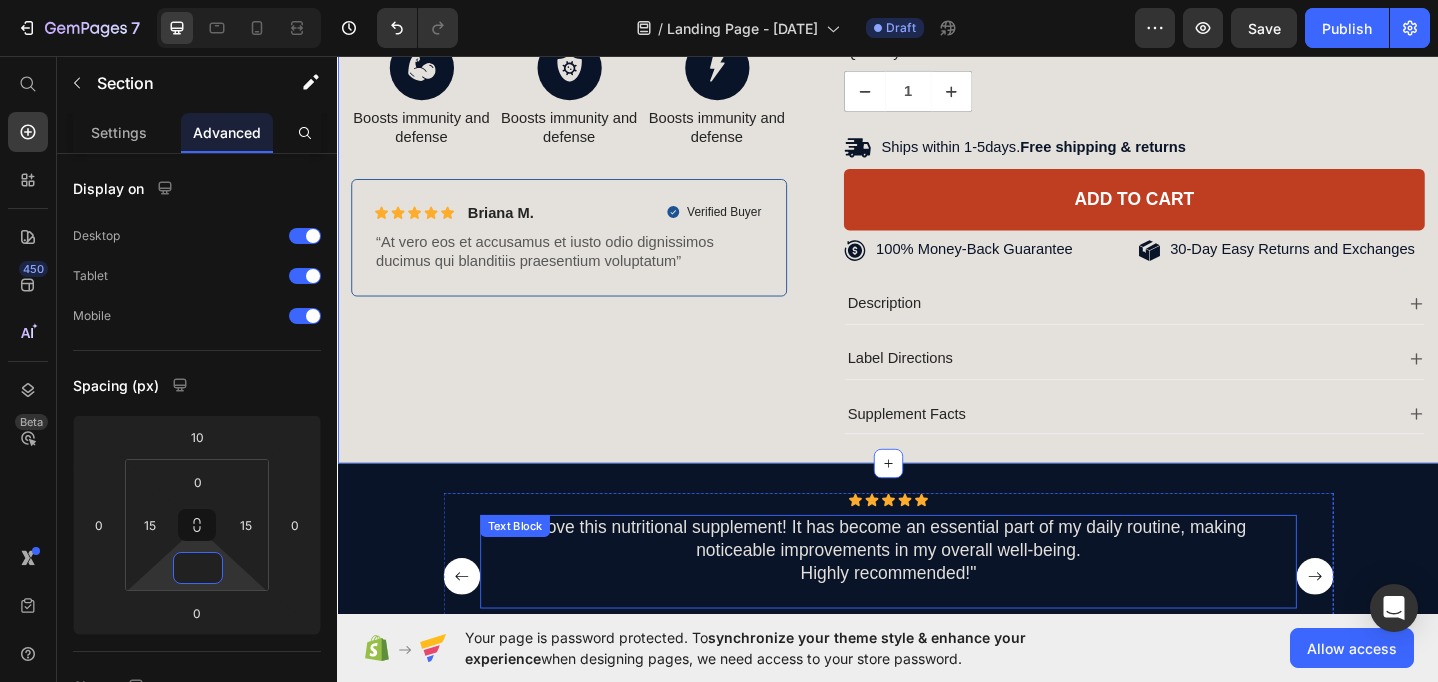 click on ""Love this nutritional supplement! It has become an essential part of my daily routine, making noticeable improvements in my overall well-being. Highly recommended!"" at bounding box center [937, 595] 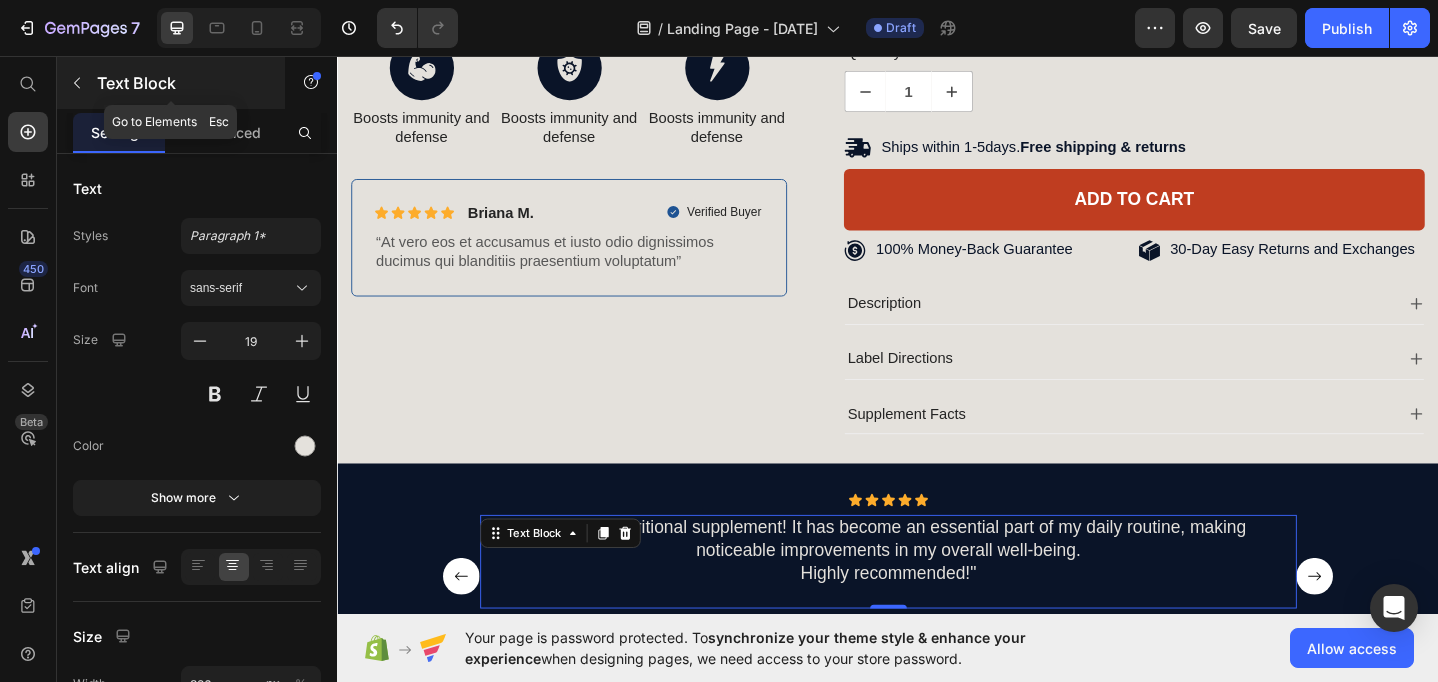 click on "Text Block" at bounding box center [171, 83] 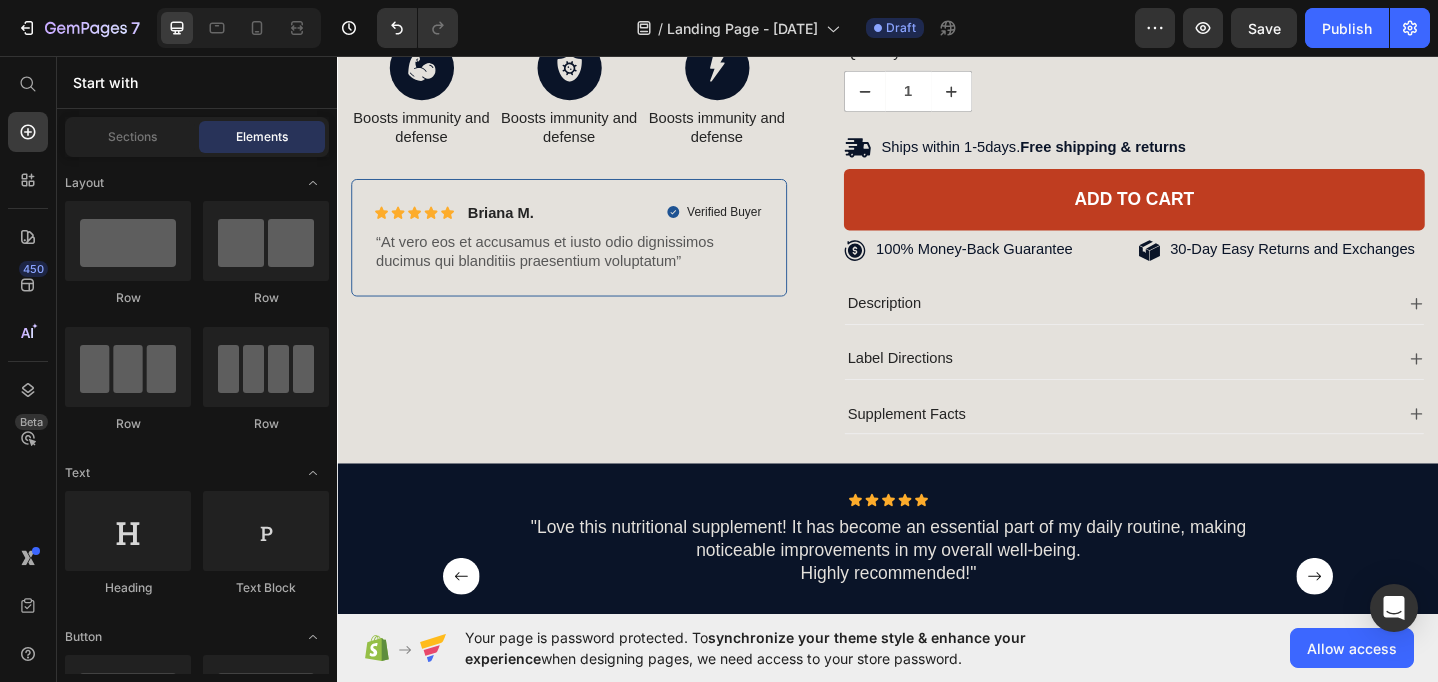 scroll, scrollTop: 136, scrollLeft: 0, axis: vertical 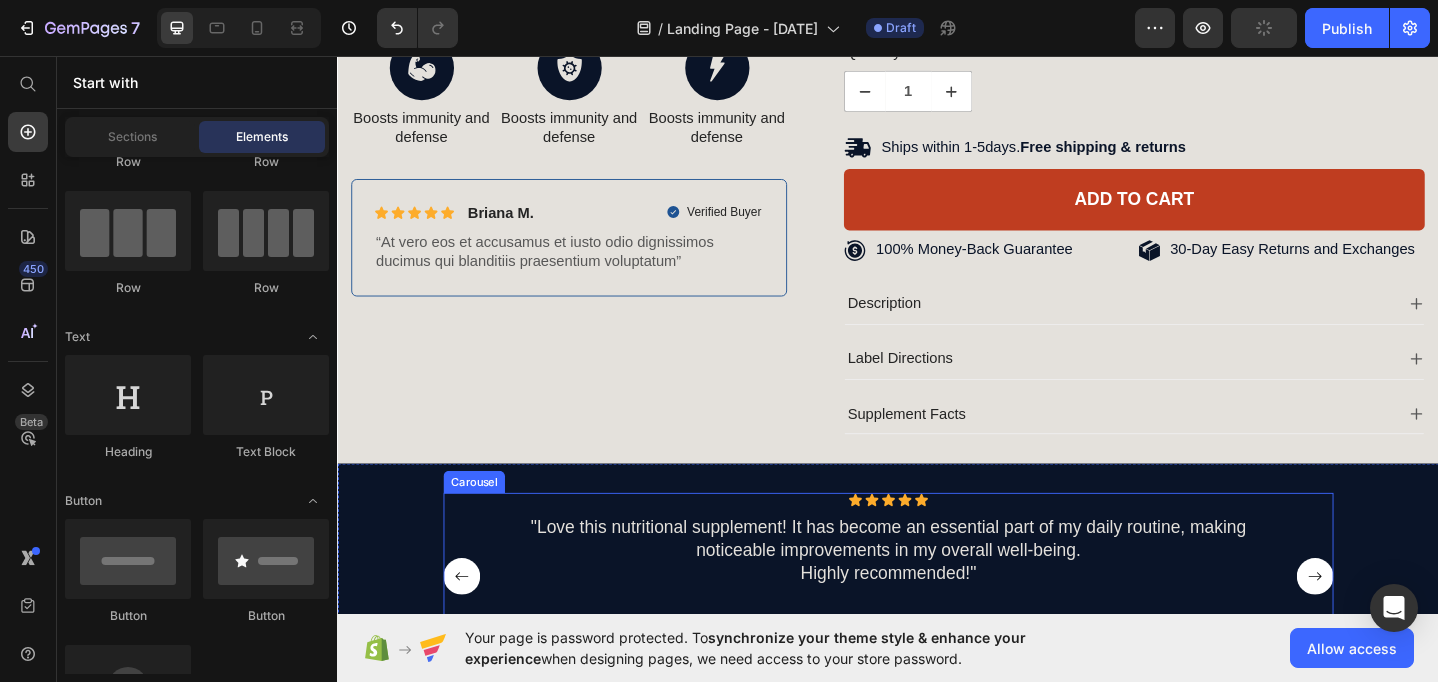 click on "Icon Icon Icon Icon Icon Icon List Row "Love this nutritional supplement! It has become an essential part of my daily routine, making noticeable improvements in my overall well-being. Highly recommended!" Text Block Image
Icon
Icon
Icon
Icon
Icon Icon List I have been using this nutritional supplement bottle for a few weeks now, and I am amazed by the positive impact it has had on my overall energy levels. I feel more vibrant and focused throughout the day, allowing me to tackle my daily tasks with ease. Text Block Image
Icon
Icon
Icon
Icon
Icon Icon List I highly recommend this nutritional supplement bottle to anyone looking to support their health and well-being. Since incorporating it into my daily routine, I have noticed a significant improvement in my immune system. Text Block Image" at bounding box center (937, 623) 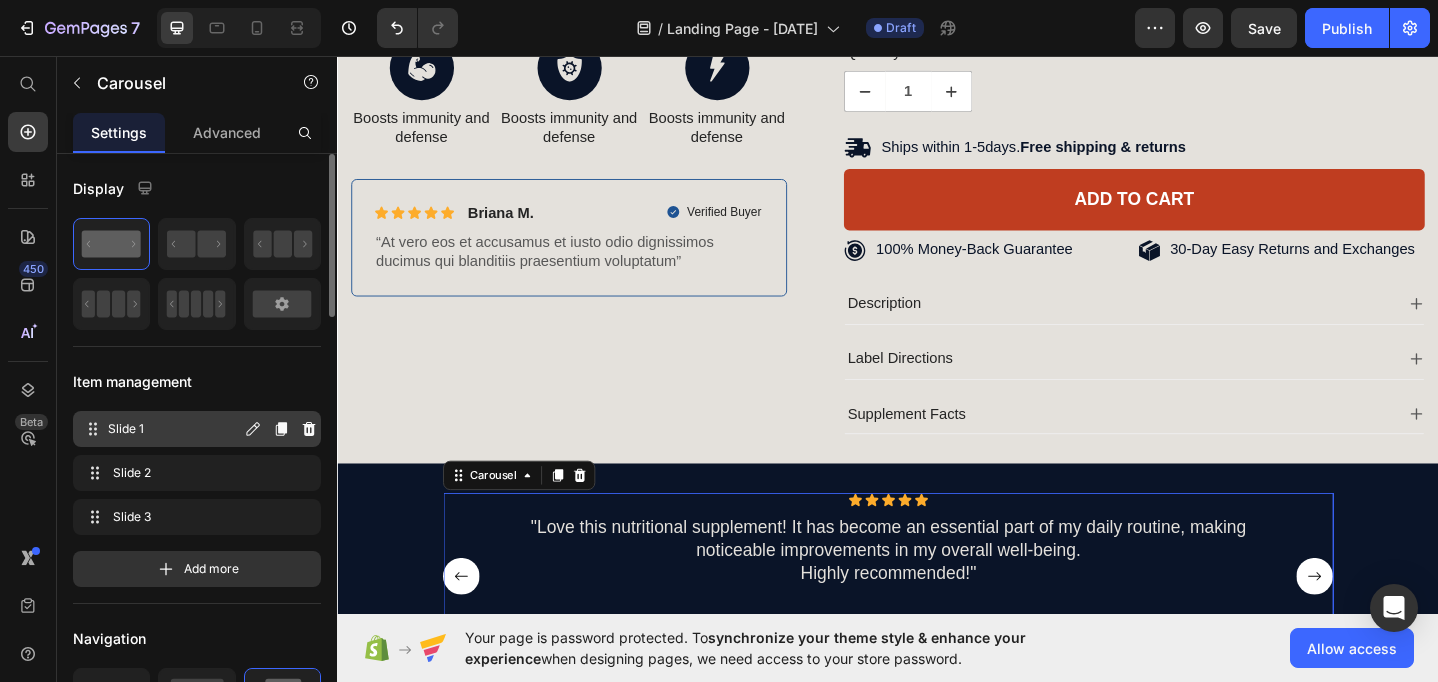 click on "Slide 1" at bounding box center [174, 429] 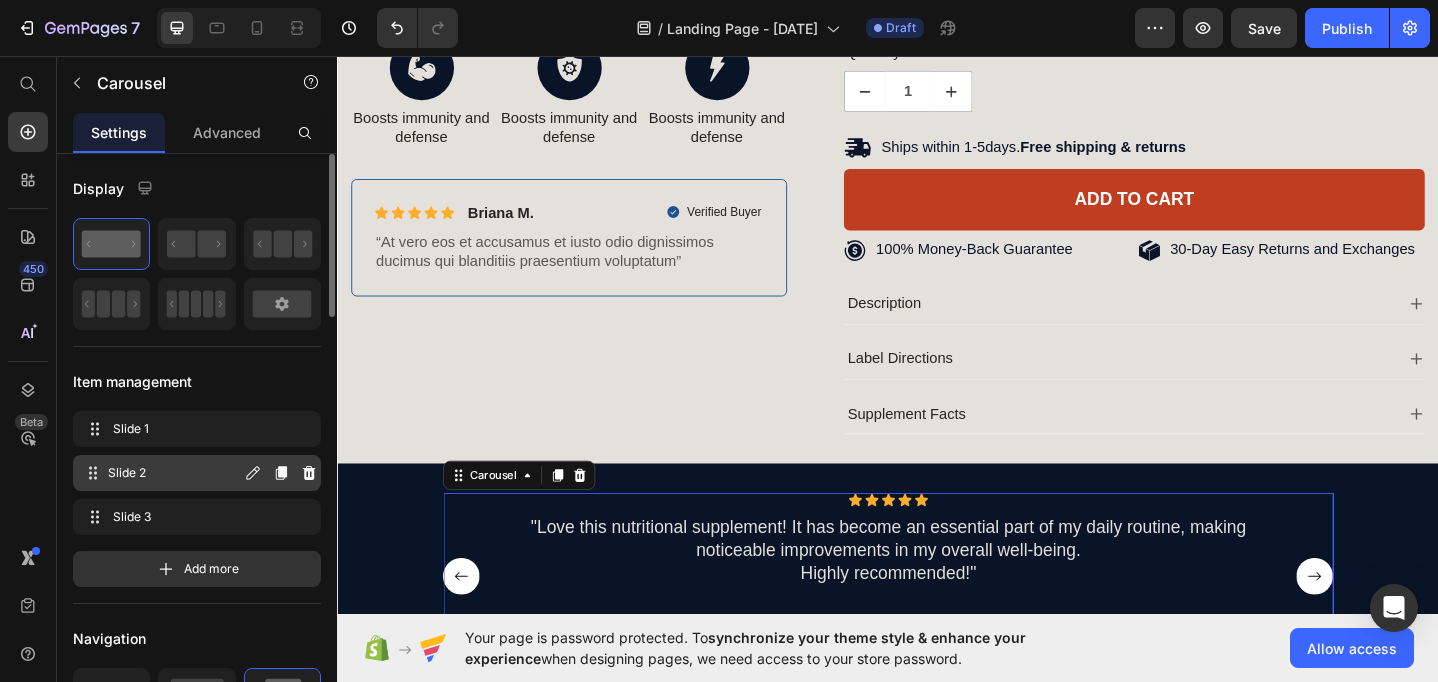 click on "Slide 2" at bounding box center (174, 473) 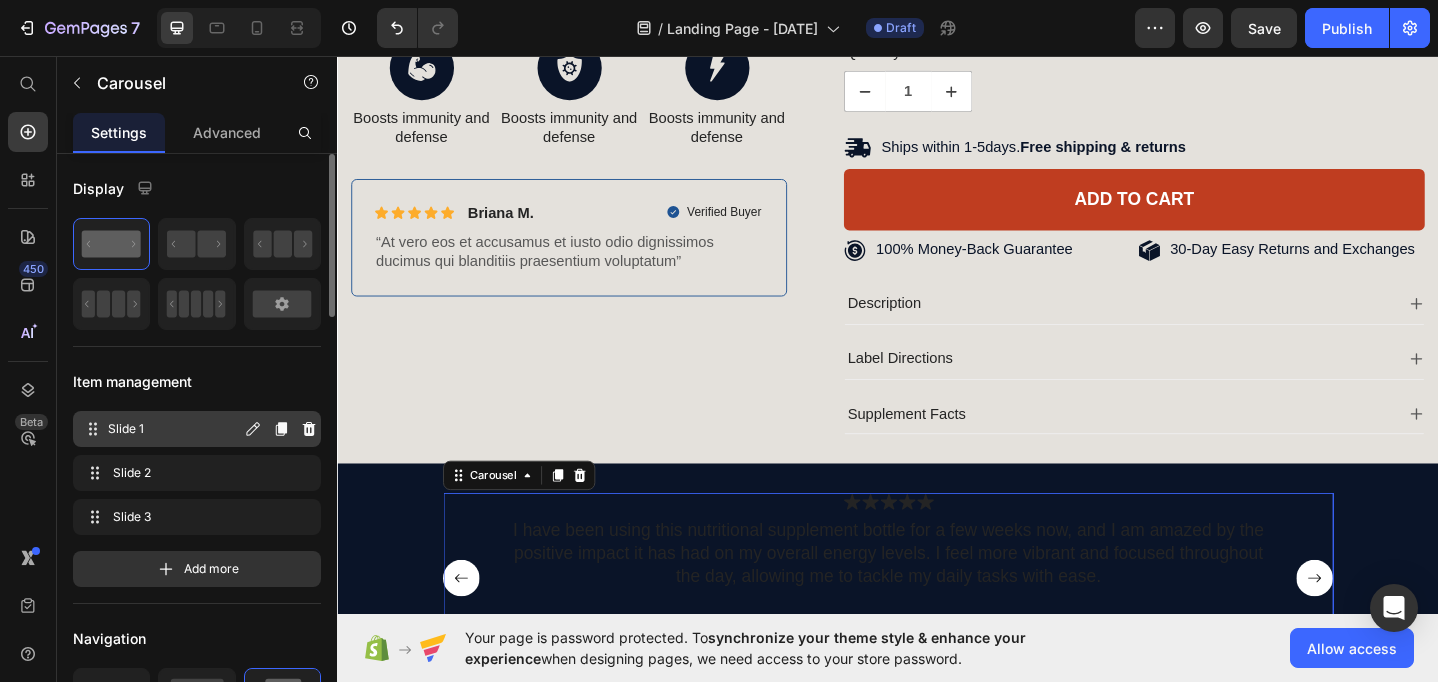click on "Slide 1 Slide 1" at bounding box center [197, 429] 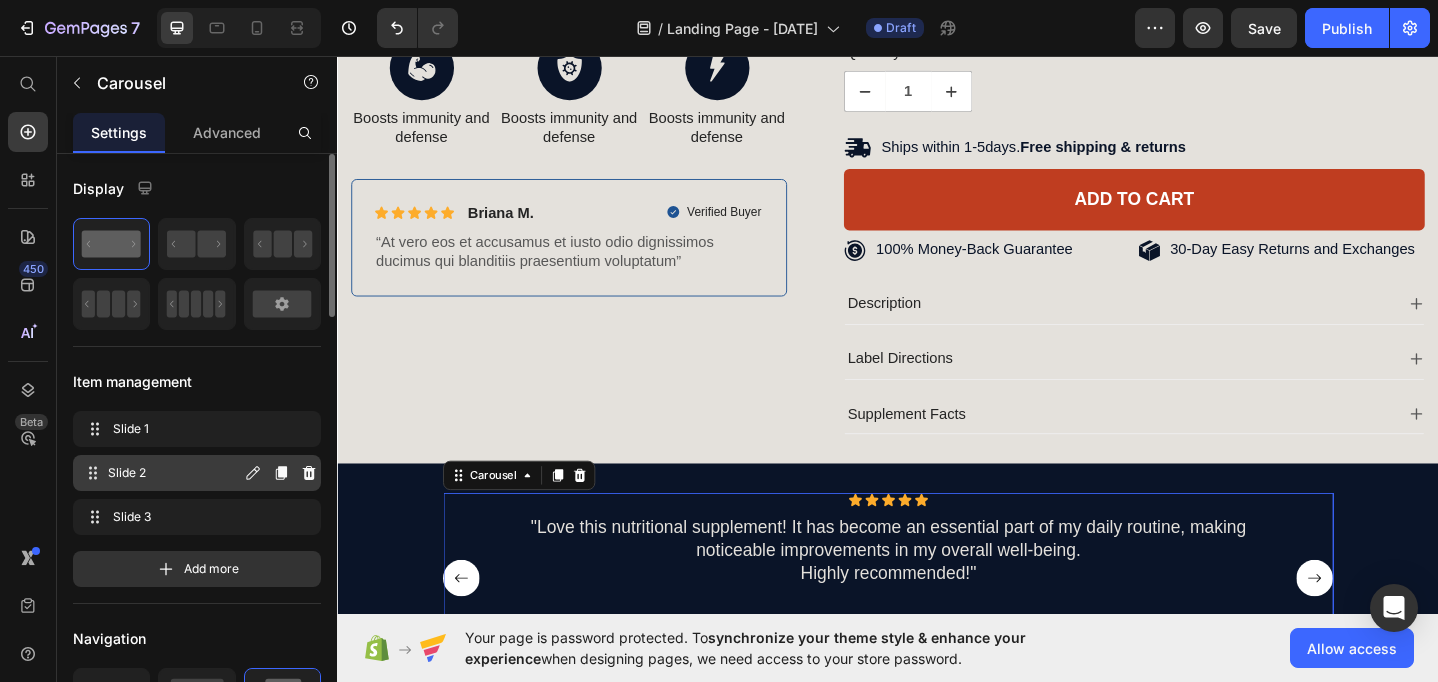 click on "Slide 2" at bounding box center [174, 473] 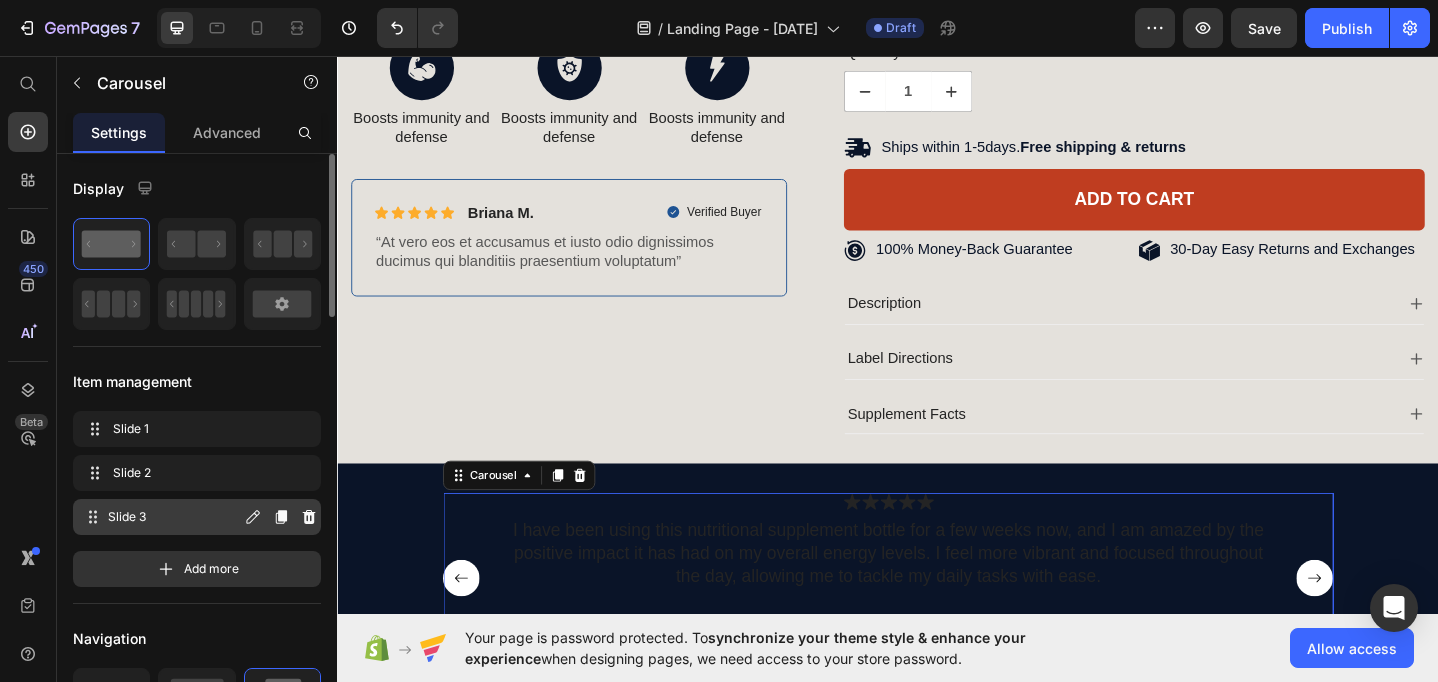 click on "Slide 3 Slide 3" at bounding box center [161, 517] 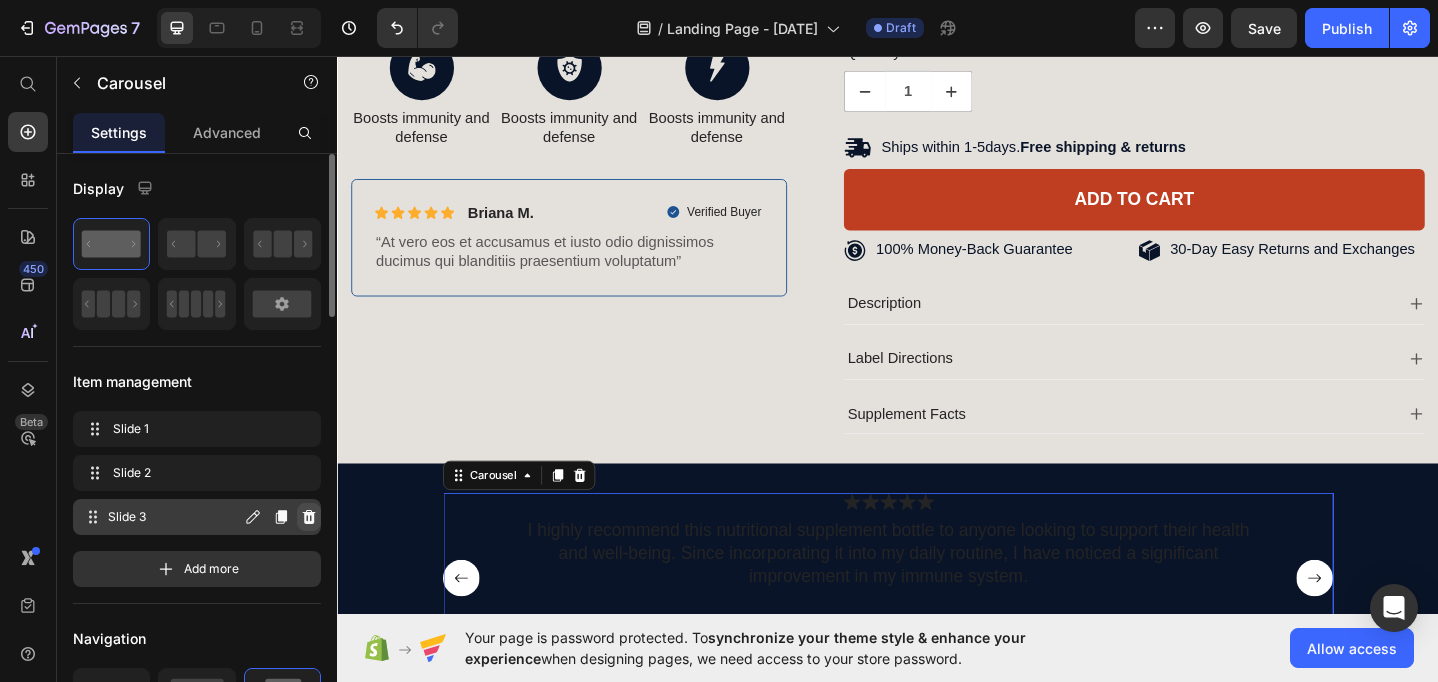 click 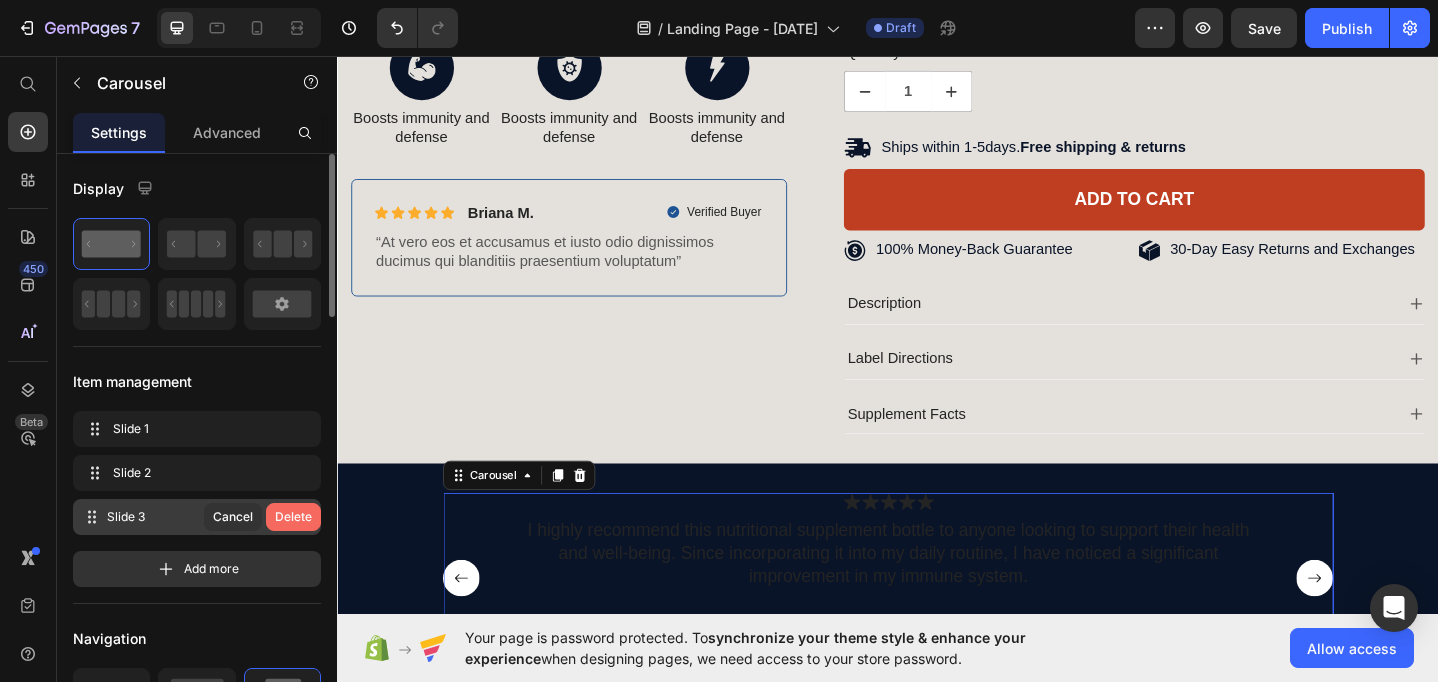 click on "Delete" at bounding box center (293, 517) 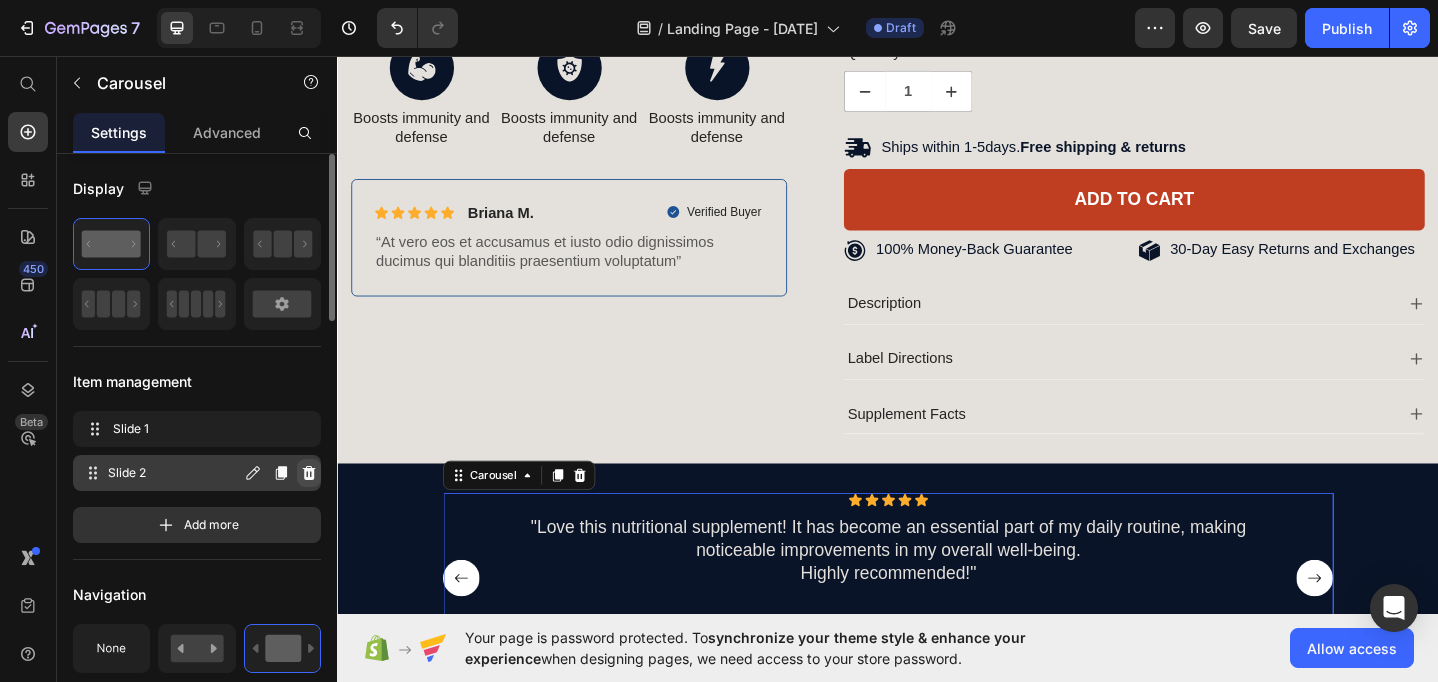 click 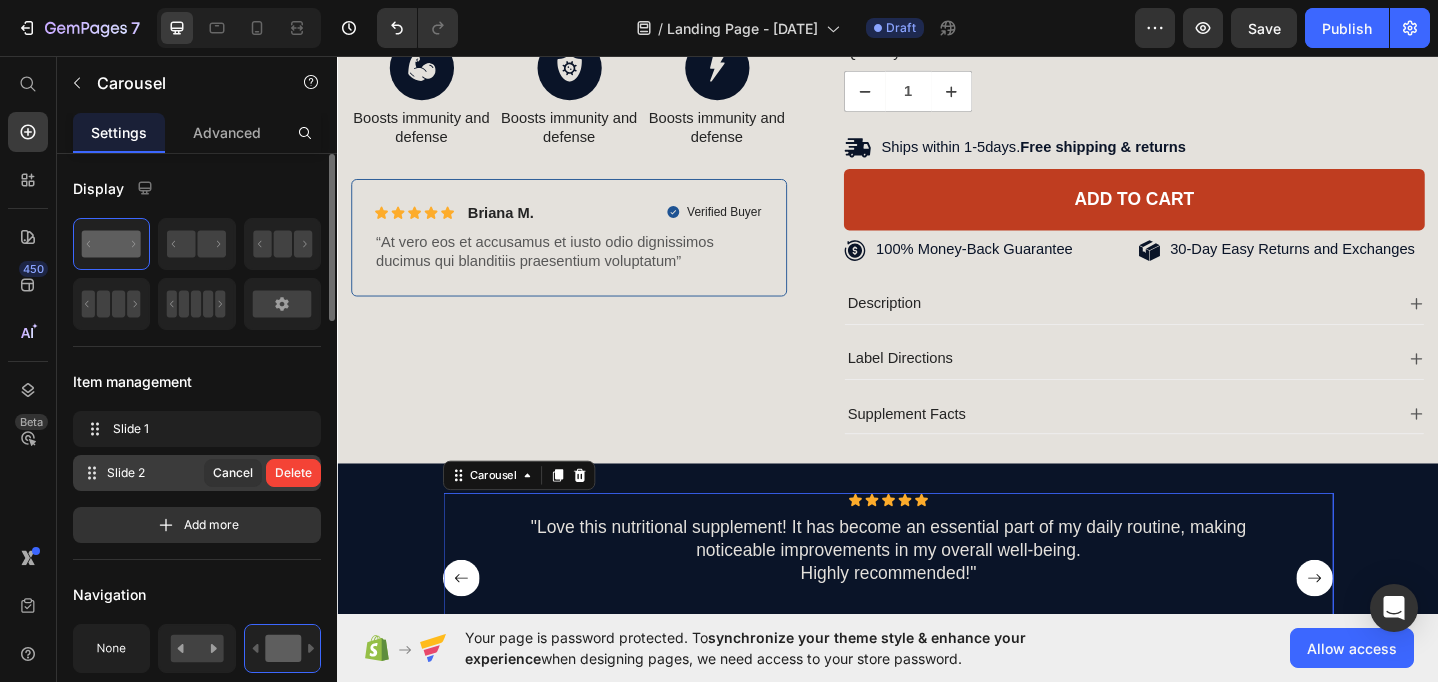 click on "Delete" at bounding box center [293, 473] 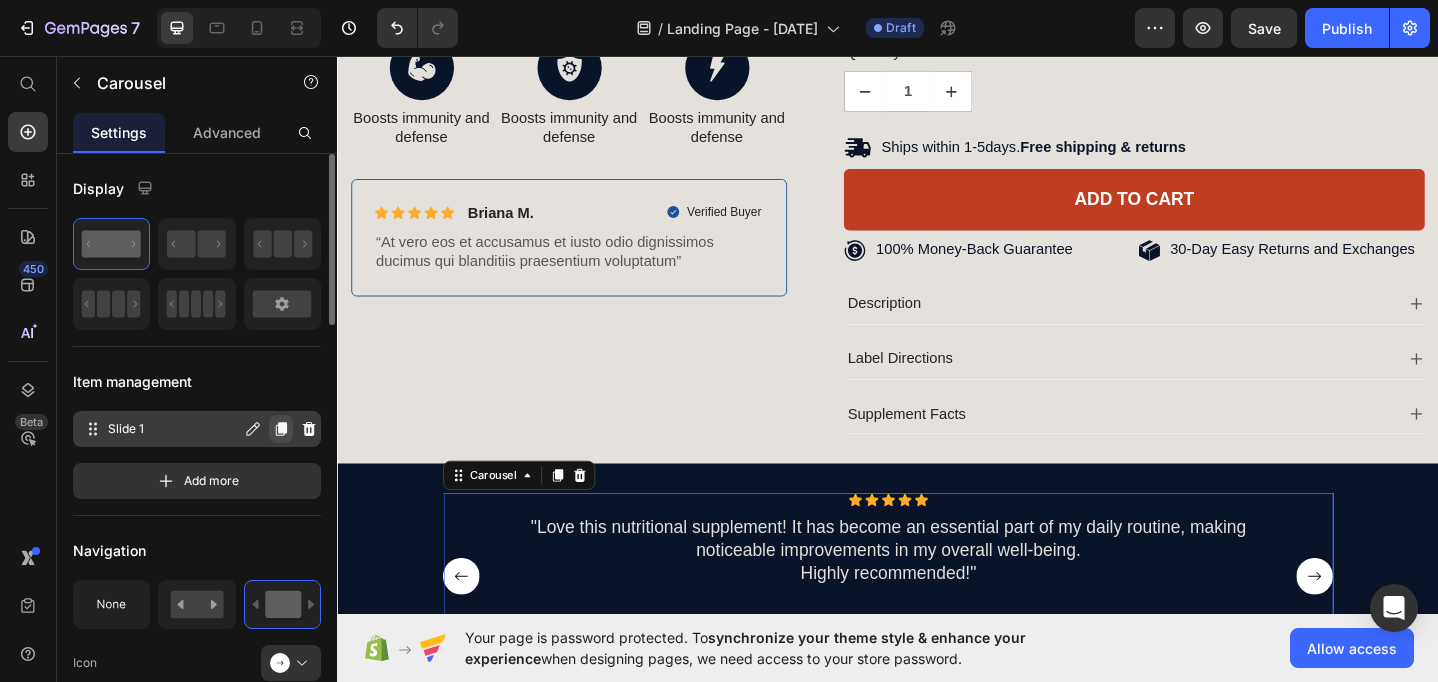 click 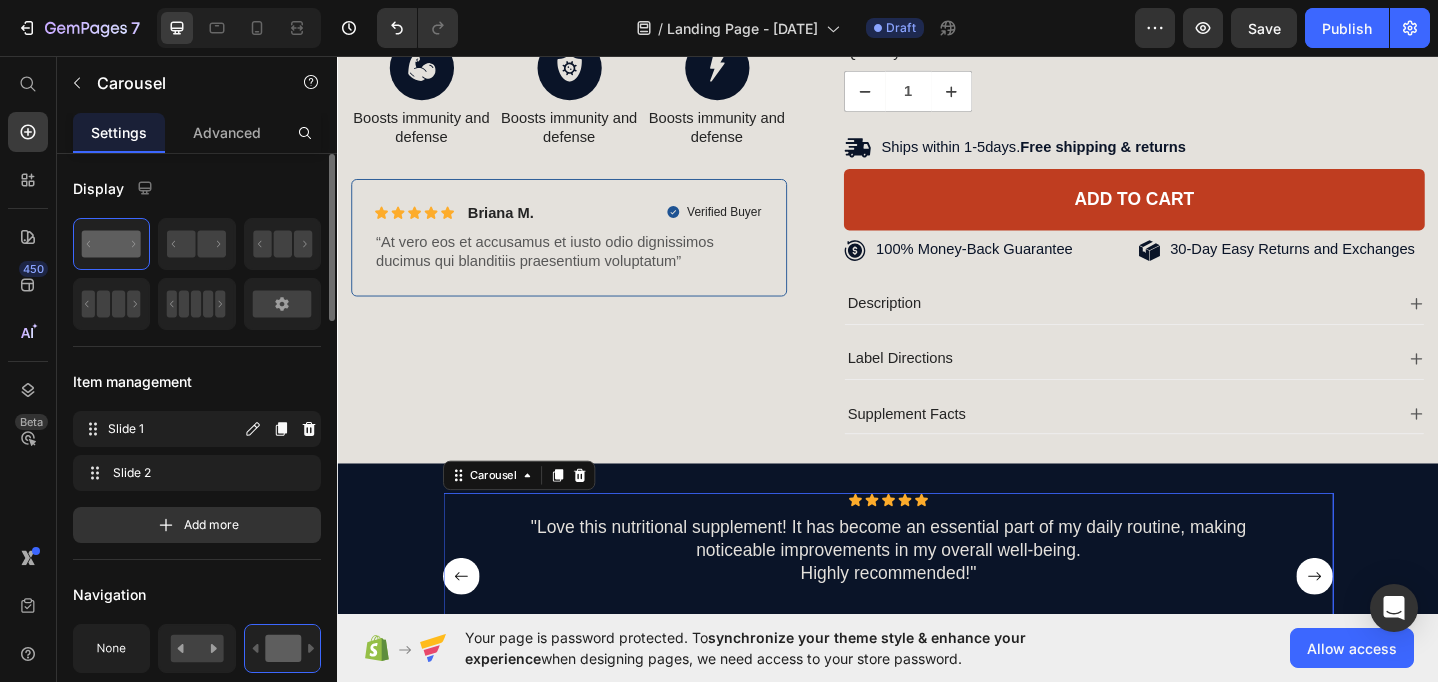 click 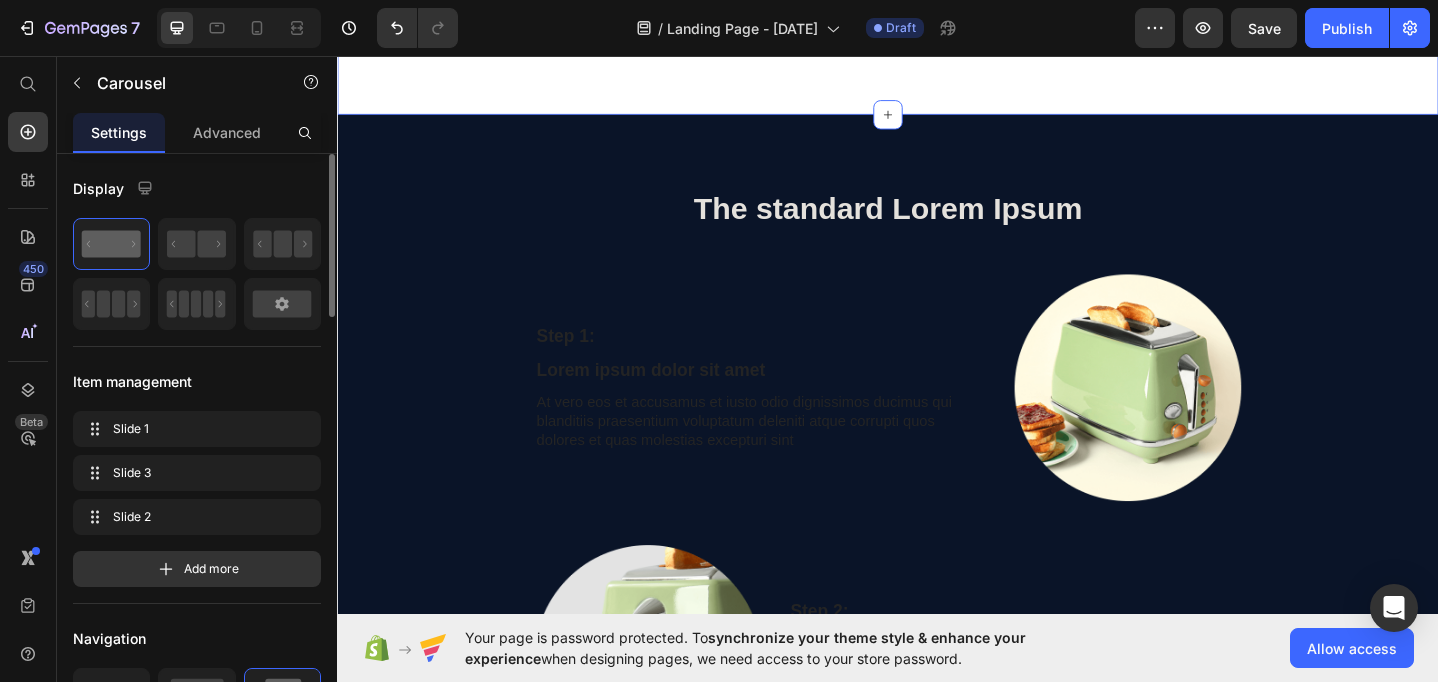 scroll, scrollTop: 1731, scrollLeft: 0, axis: vertical 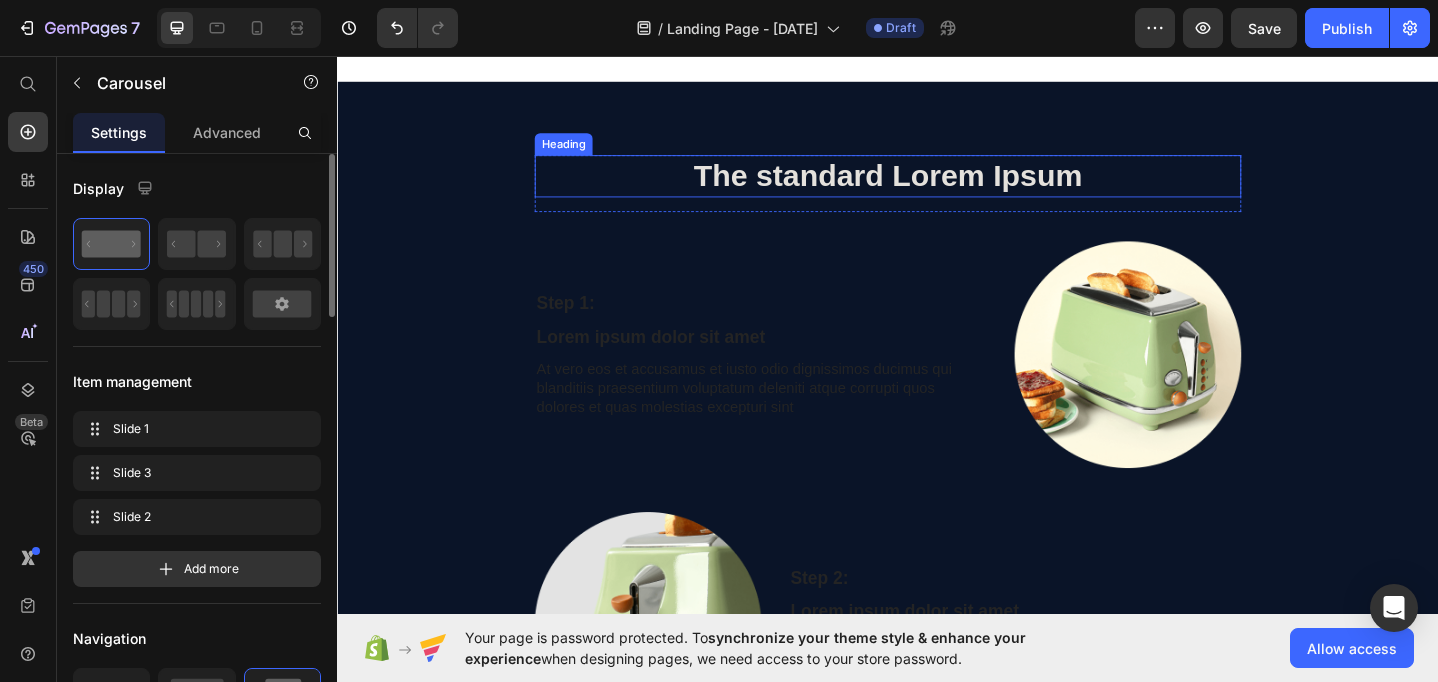 click on "The standard Lorem Ipsum" at bounding box center [937, 187] 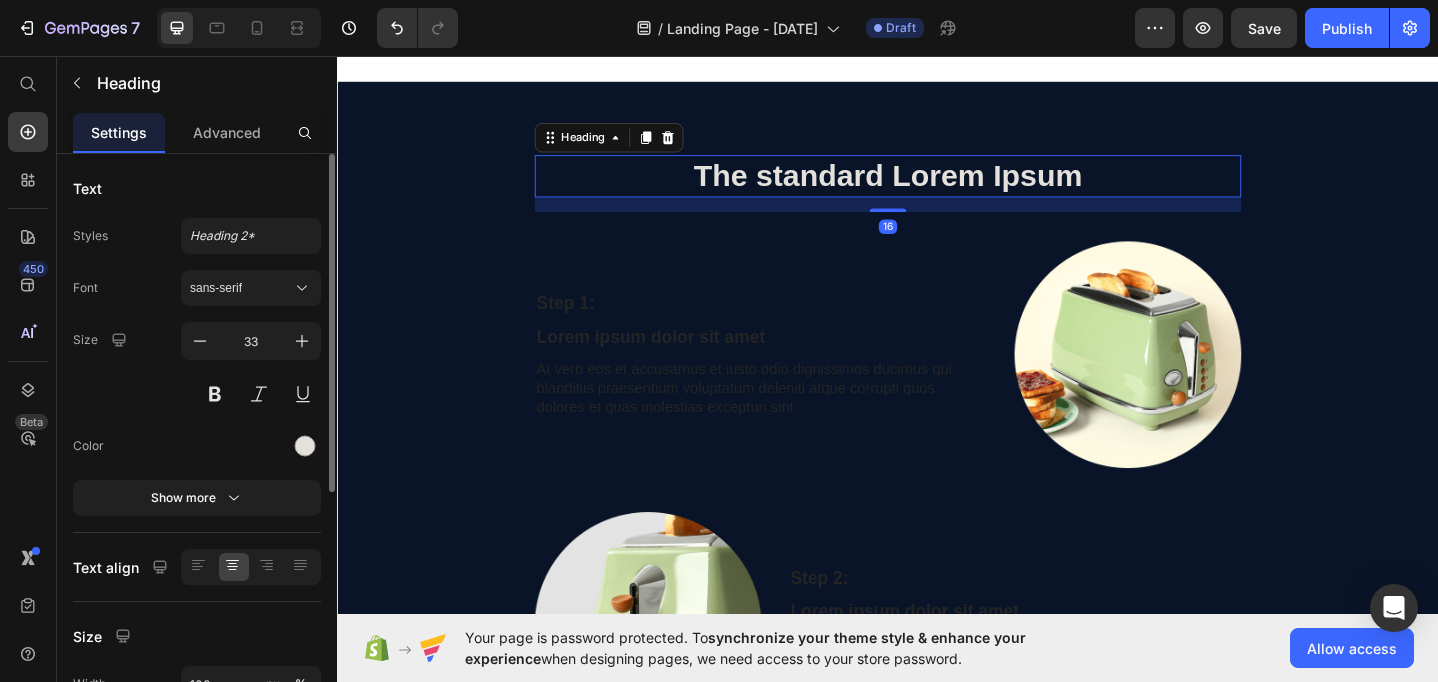 click on "The standard Lorem Ipsum" at bounding box center [937, 187] 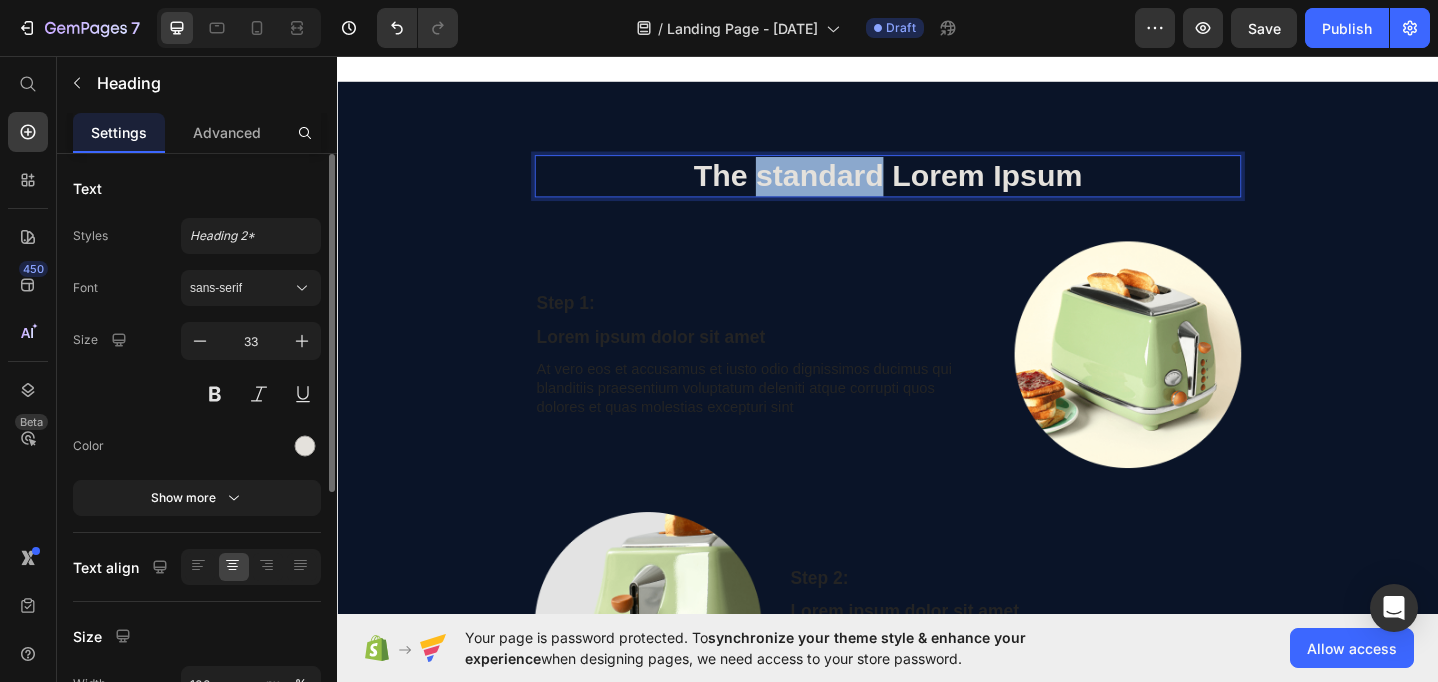 click on "The standard Lorem Ipsum" at bounding box center (937, 187) 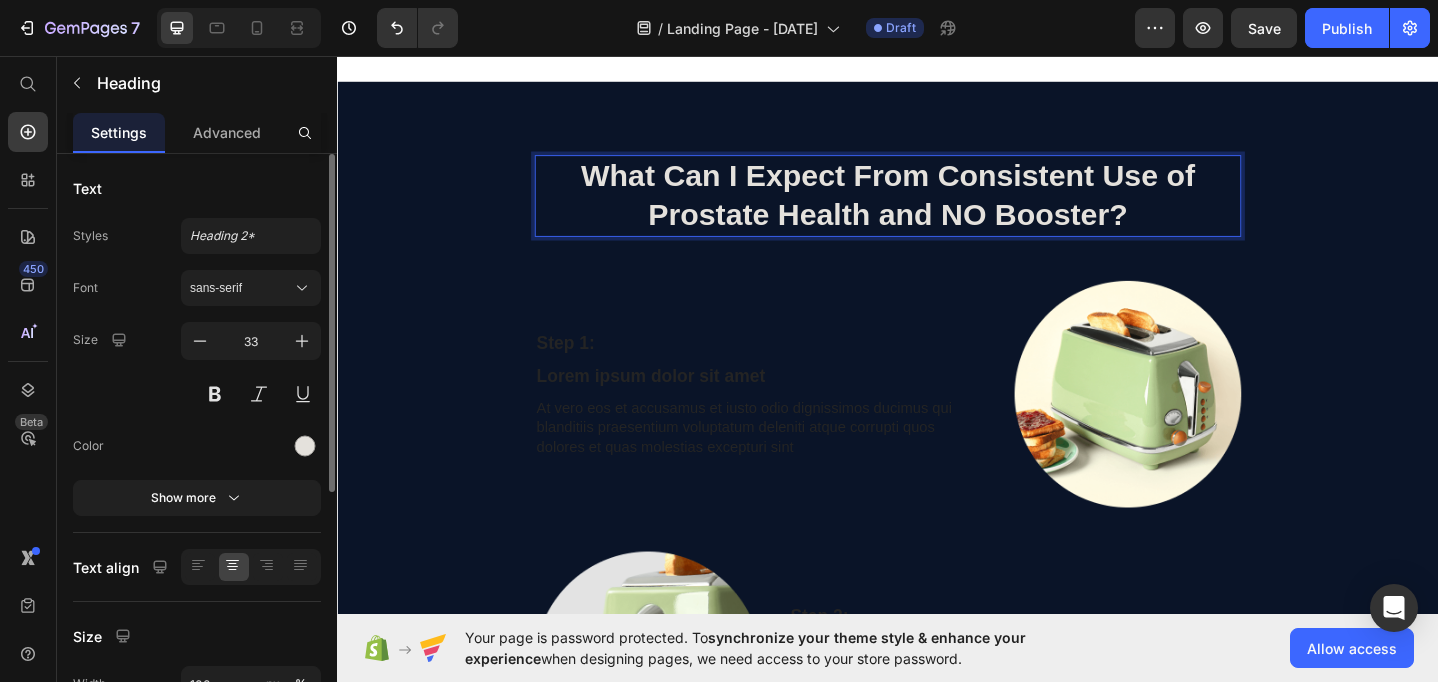 click on "What Can I Expect From Consistent Use of Prostate Health and NO Booster?" at bounding box center [936, 208] 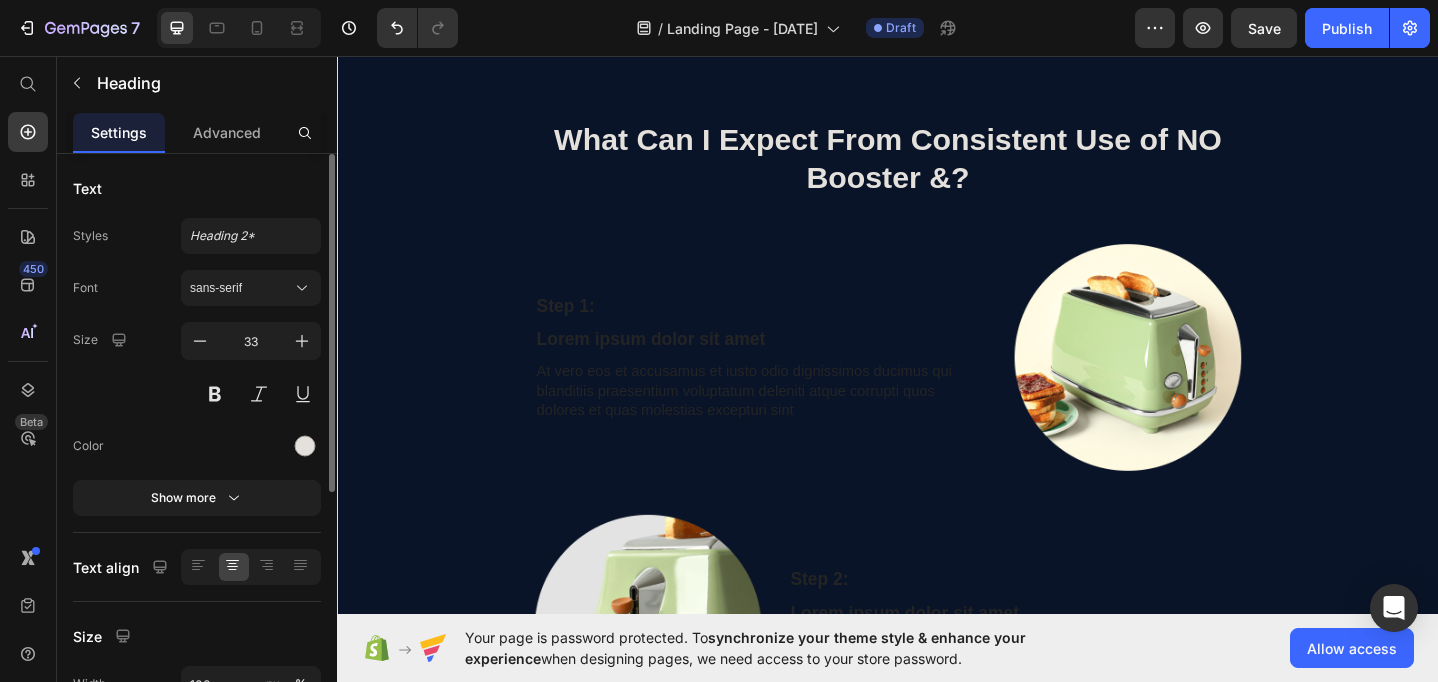scroll, scrollTop: 1785, scrollLeft: 0, axis: vertical 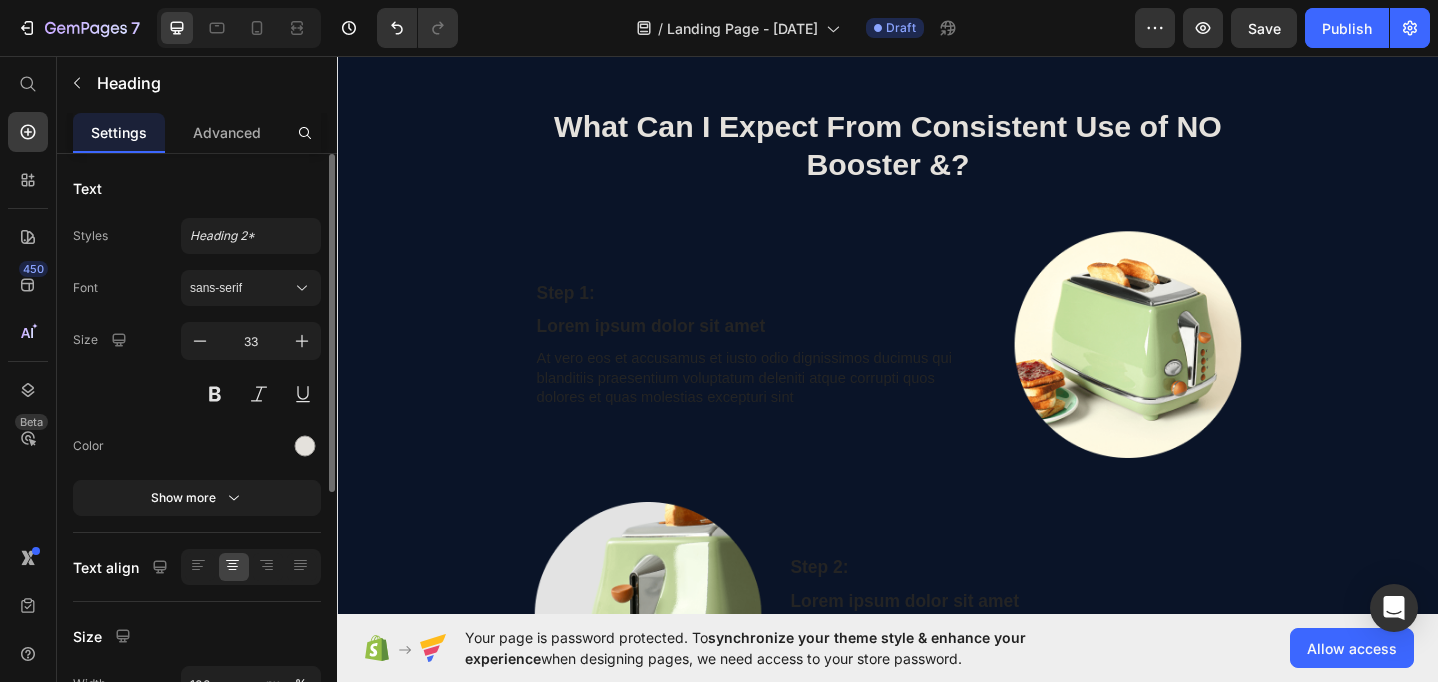 click on "What Can I Expect From Consistent Use of NO Booster &?" at bounding box center [937, 155] 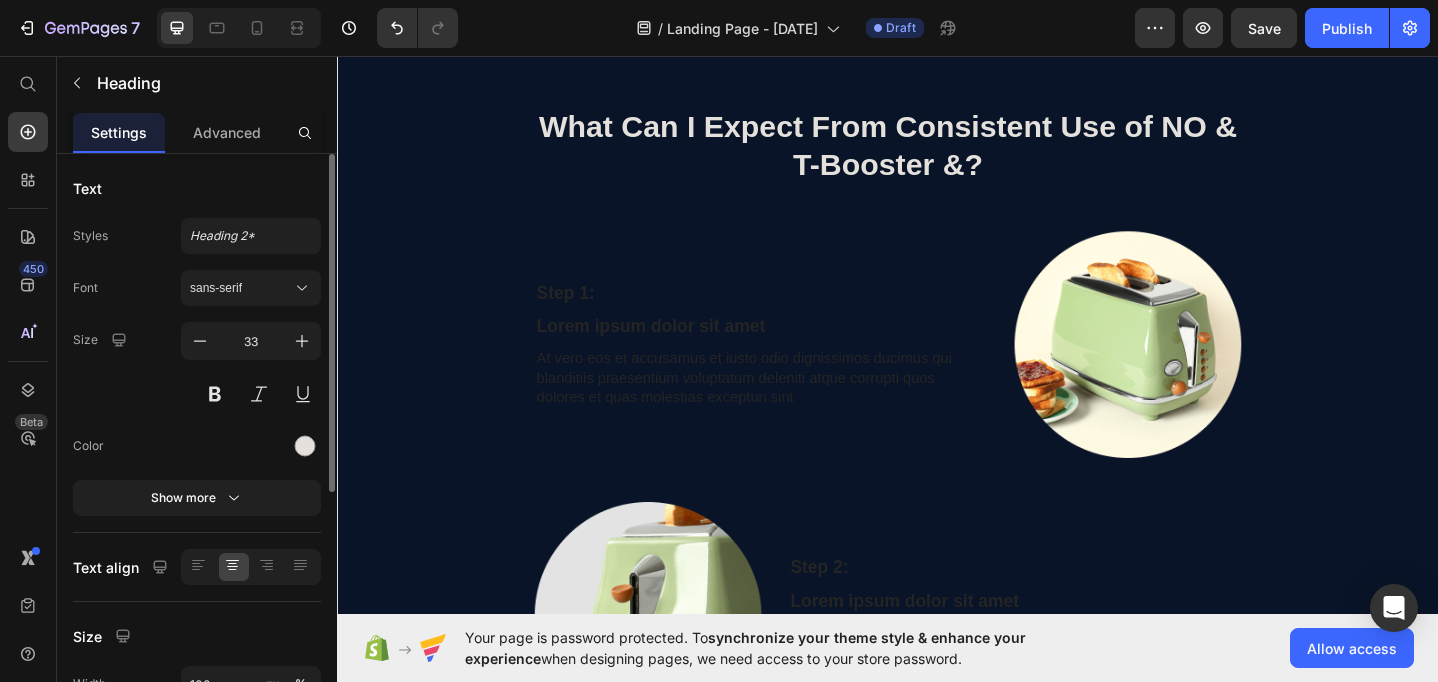 click on "What Can I Expect From Consistent Use of NO & T-Booster &?" at bounding box center (937, 154) 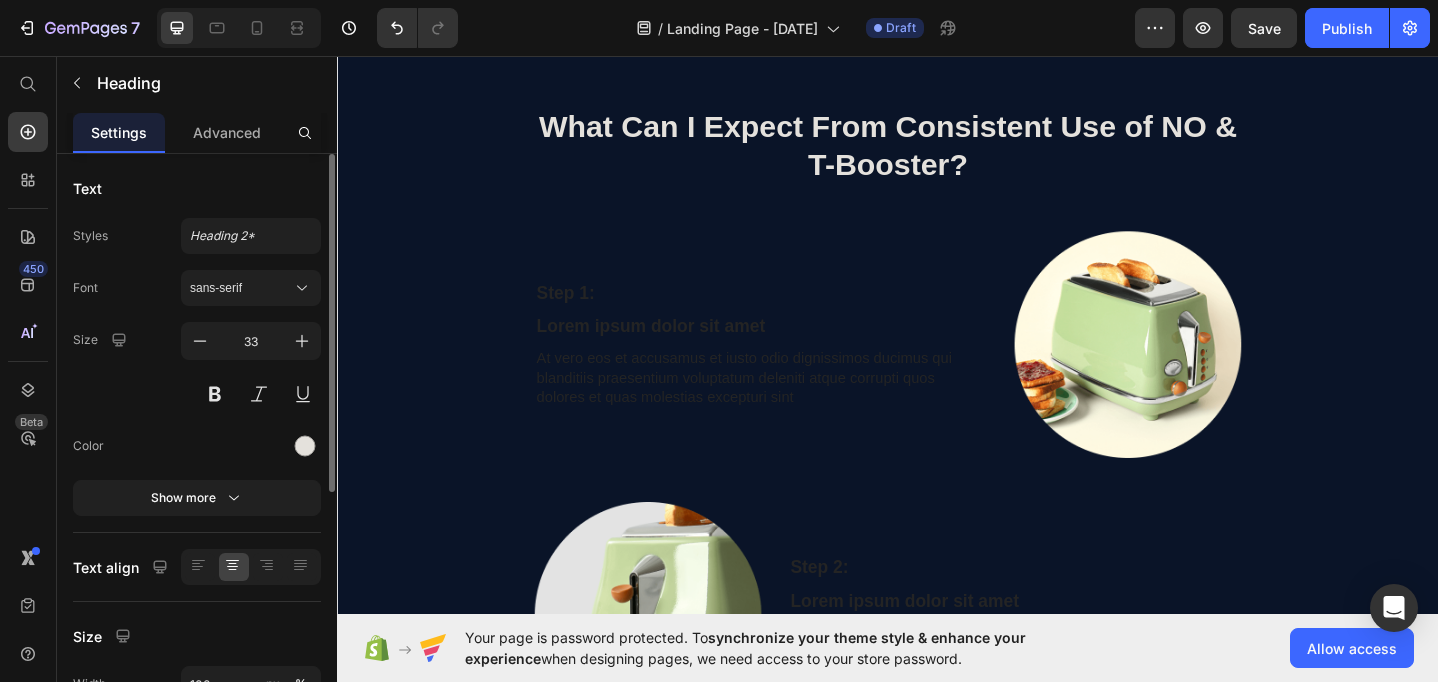 click on "What Can I Expect From Consistent Use of NO & T-Booster?" at bounding box center [937, 154] 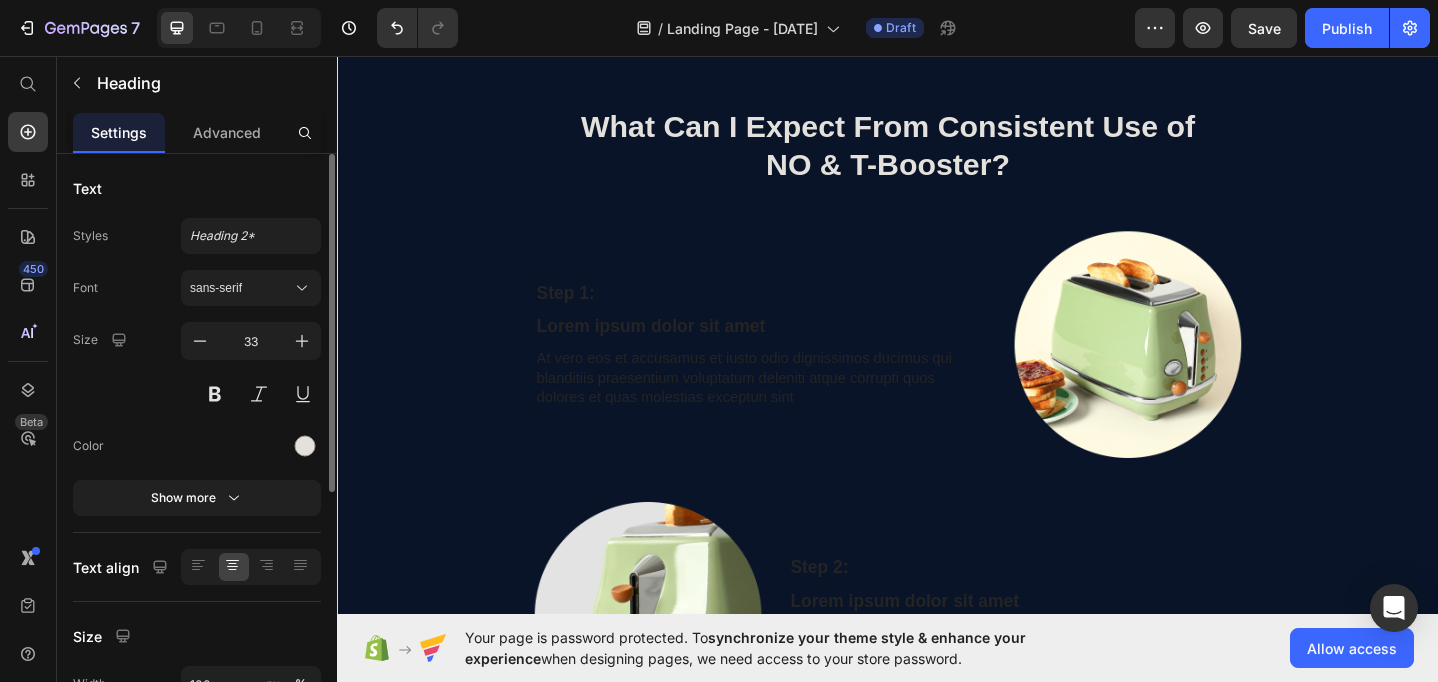 click on "NO & T-Booster?" at bounding box center (937, 174) 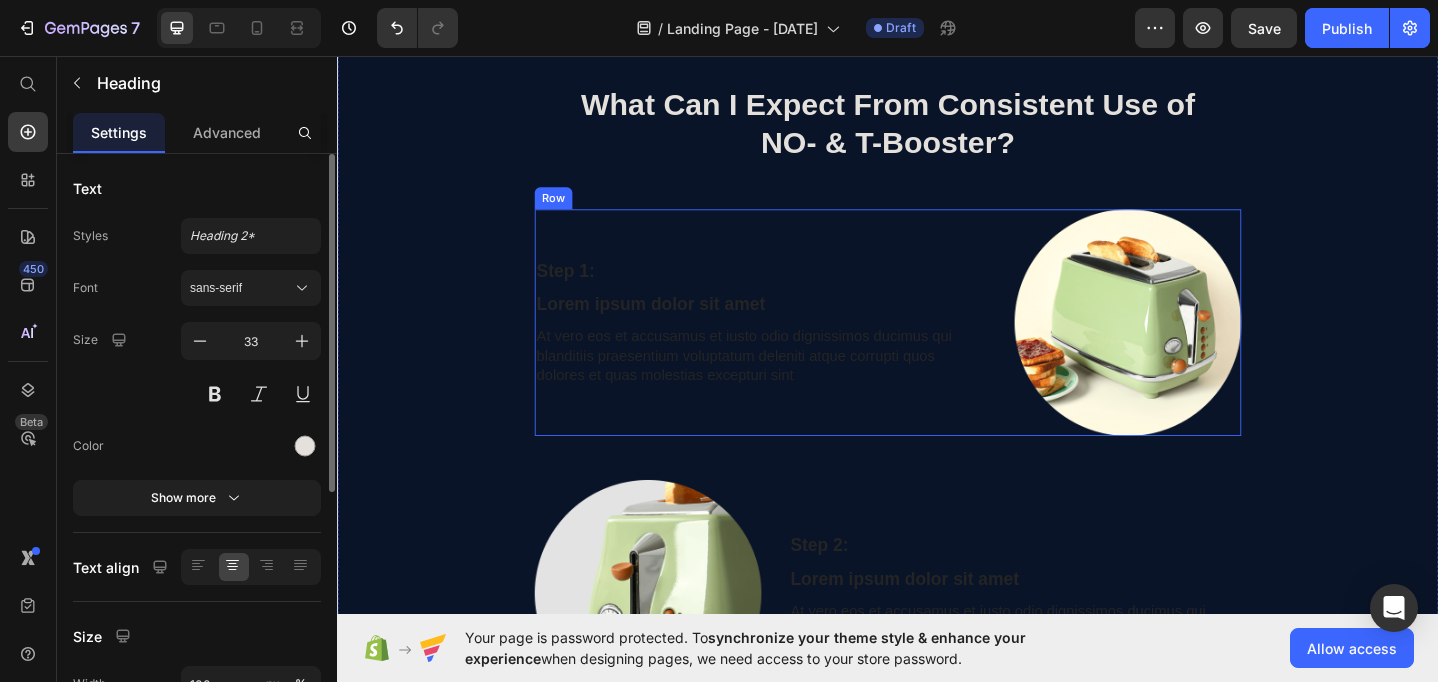 scroll, scrollTop: 1816, scrollLeft: 0, axis: vertical 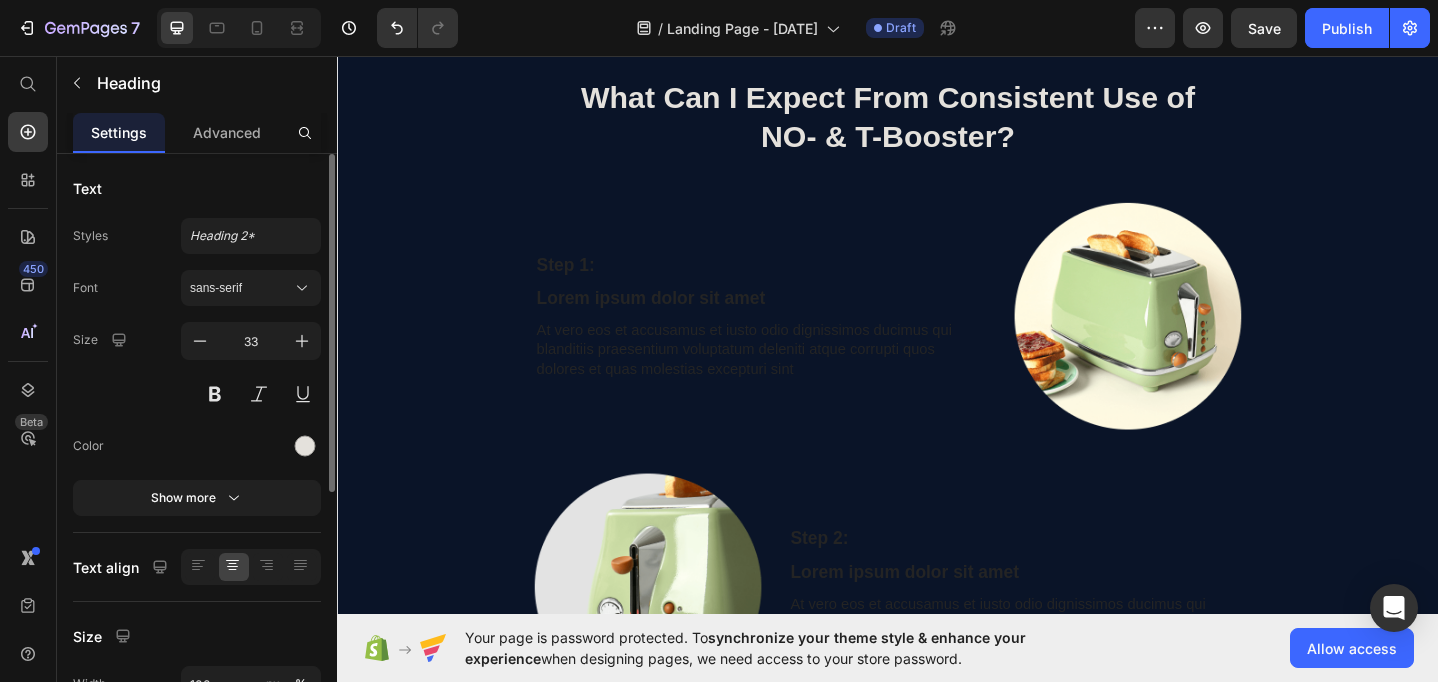 click on "NO- & T-Booster?" at bounding box center (937, 143) 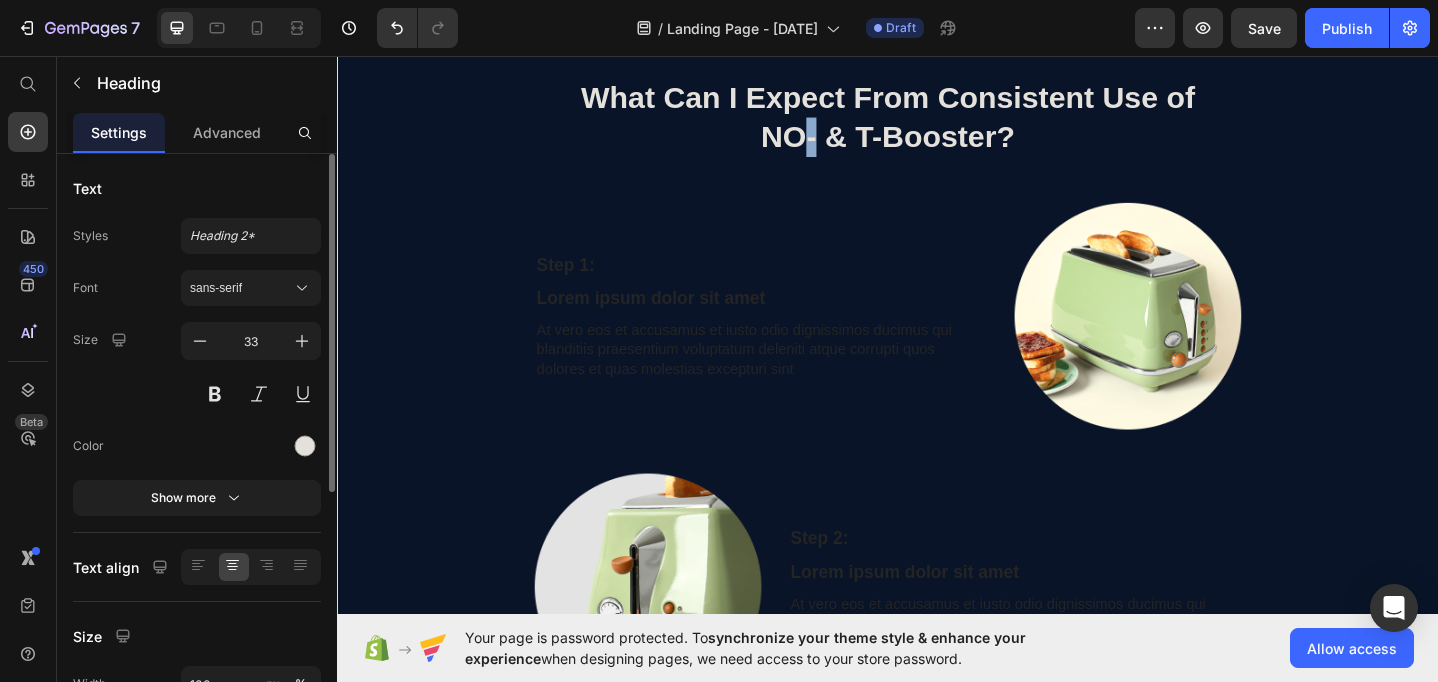 click on "NO- & T-Booster?" at bounding box center (937, 143) 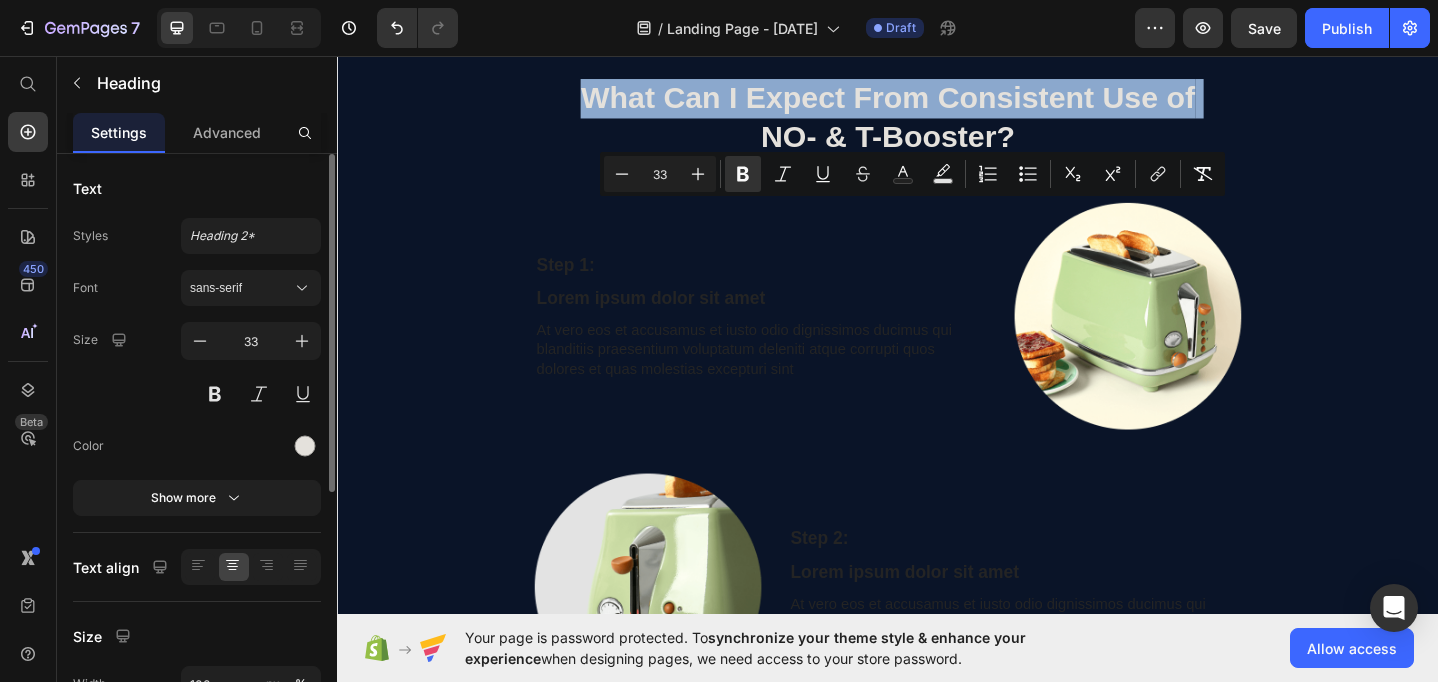 copy on "What Can I Expect From Consistent Use of" 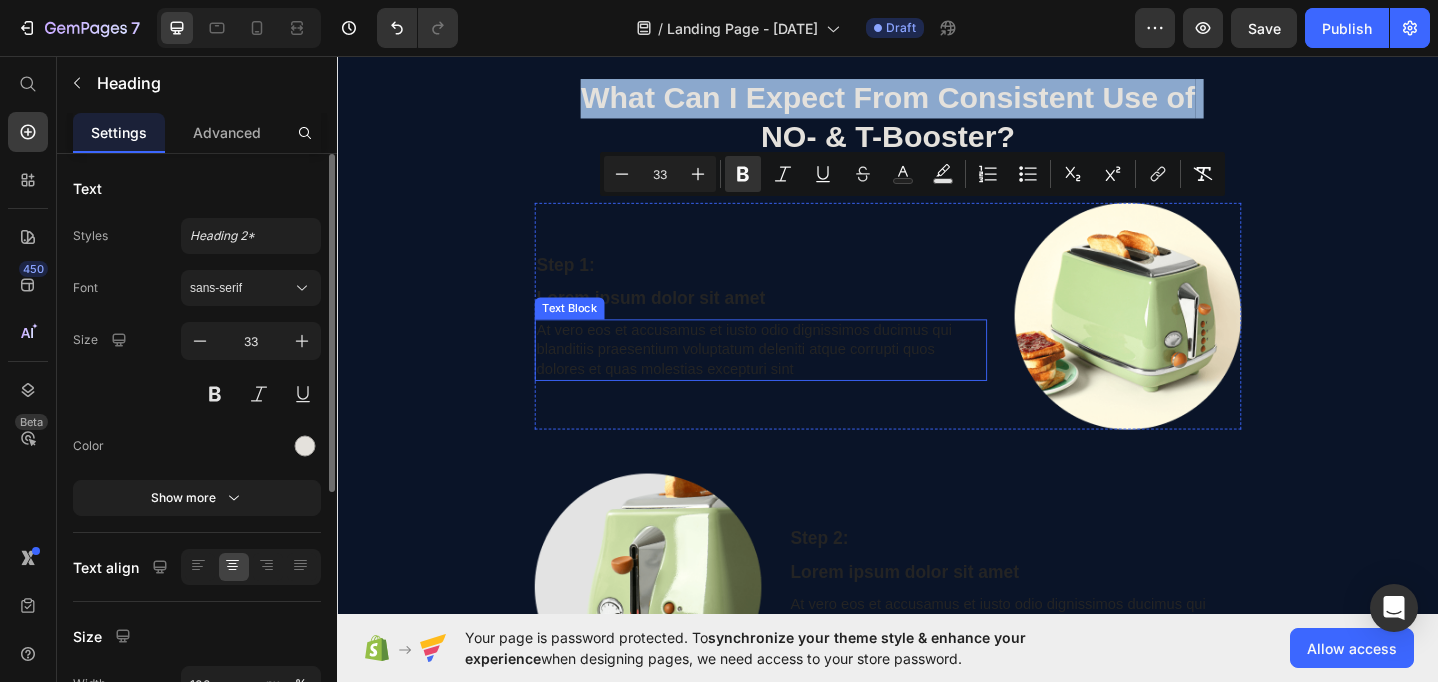 click on "Text Block" at bounding box center [590, 331] 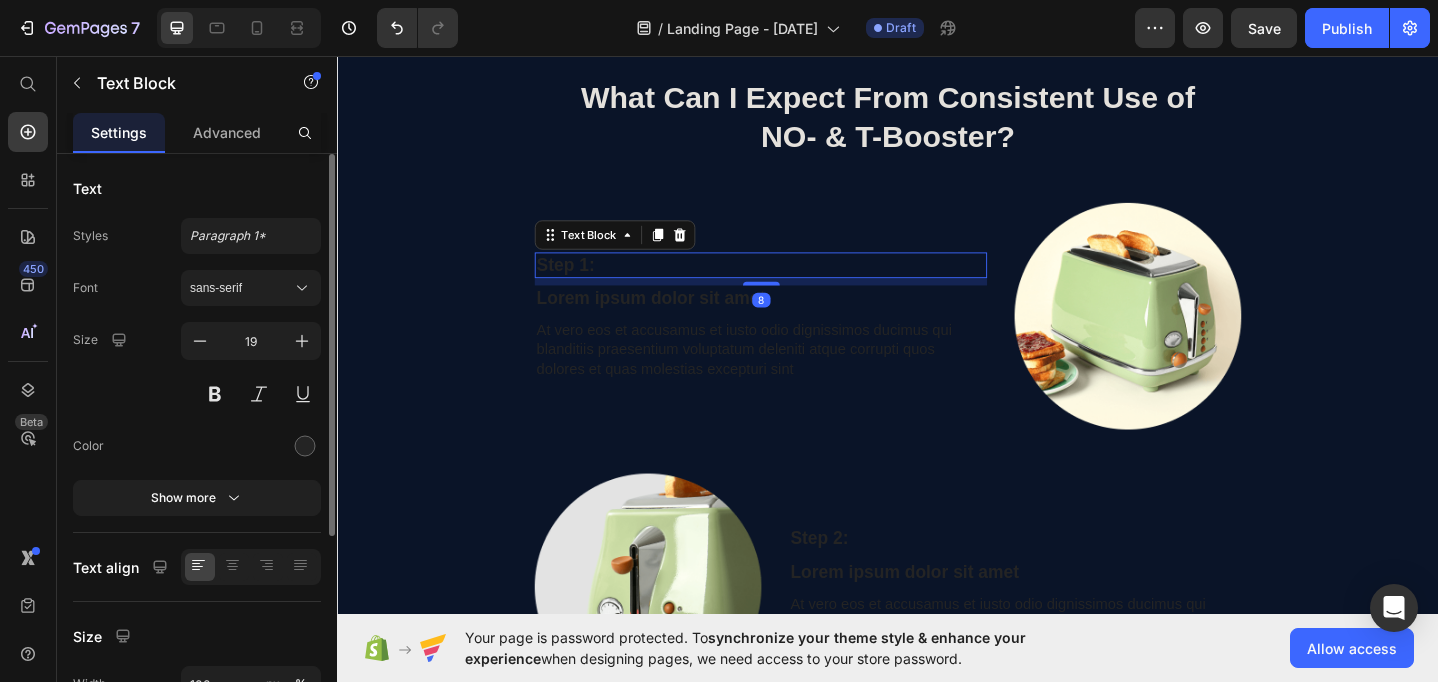 click on "Step 1:" at bounding box center (798, 284) 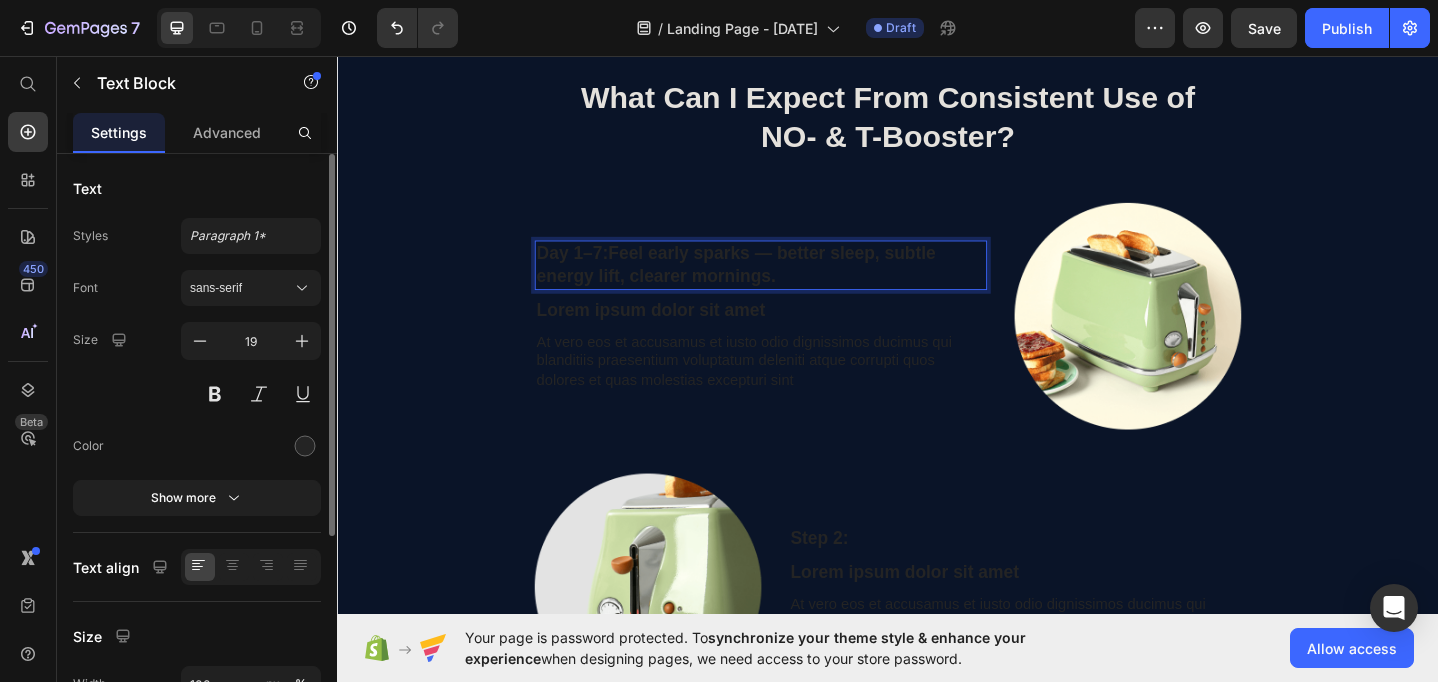 scroll, scrollTop: 1803, scrollLeft: 0, axis: vertical 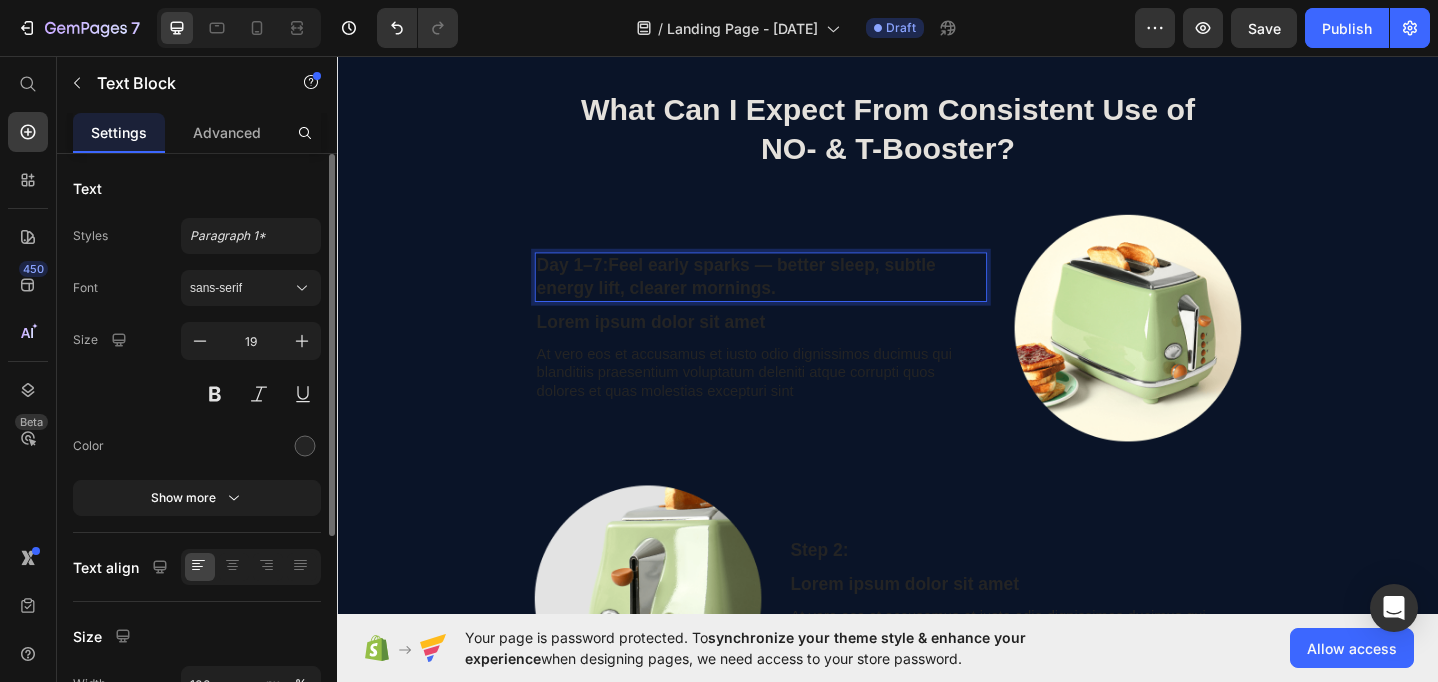 click on "Day 1–7:  Feel early sparks — better sleep, subtle energy lift, clearer mornings." at bounding box center [798, 296] 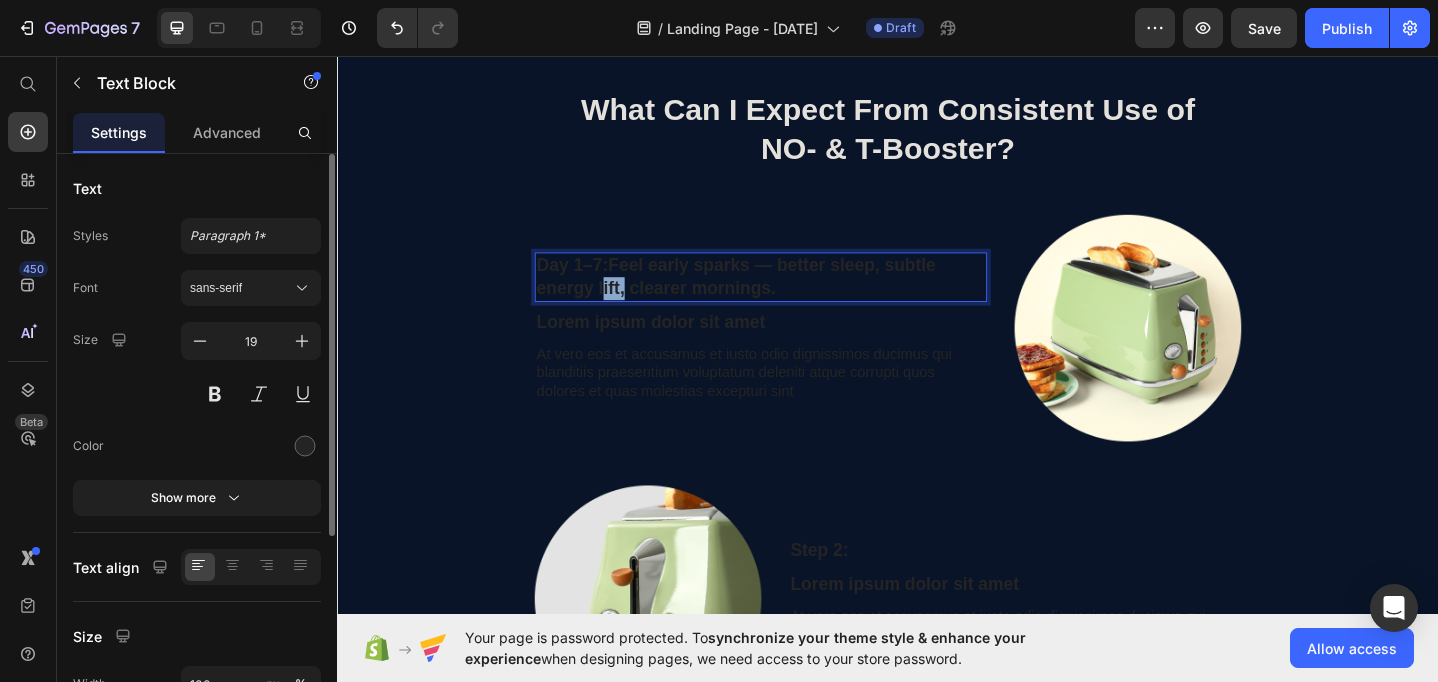 click on "Day 1–7:  Feel early sparks — better sleep, subtle energy lift, clearer mornings." at bounding box center [798, 296] 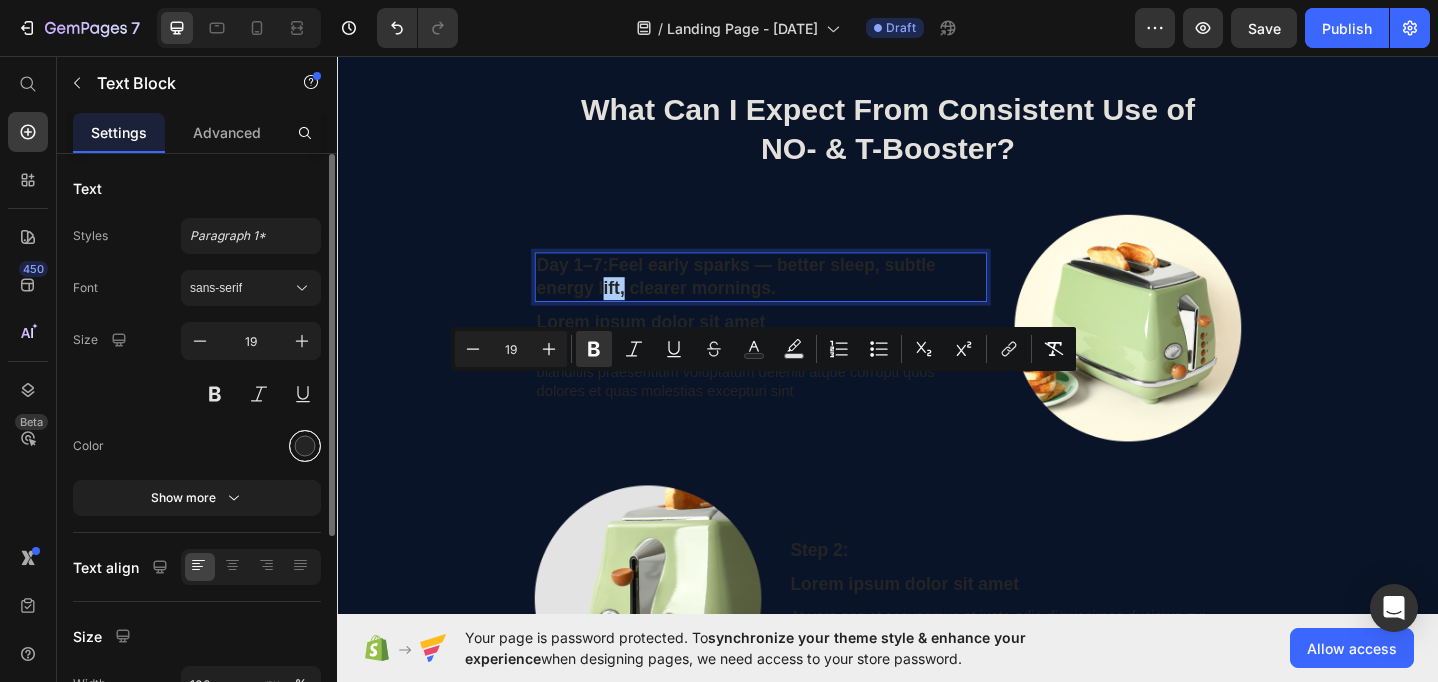 click at bounding box center (305, 446) 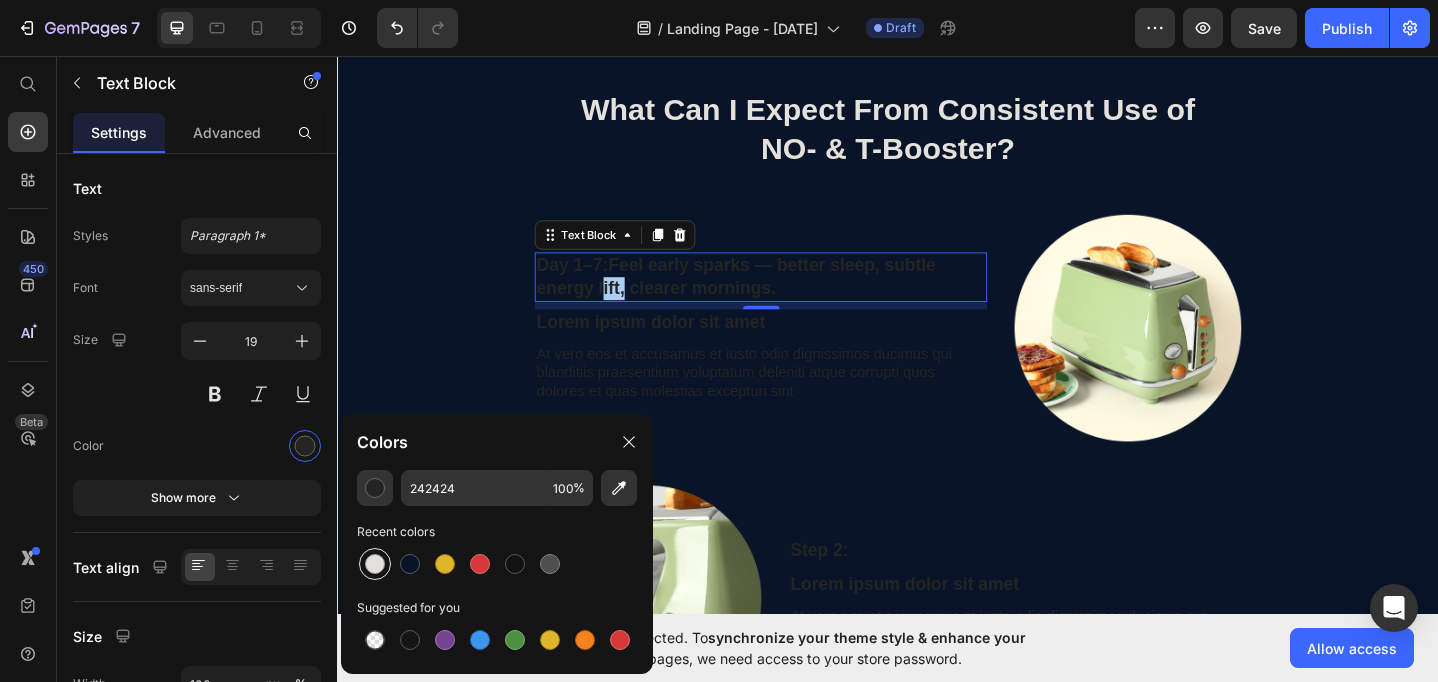 click at bounding box center (375, 564) 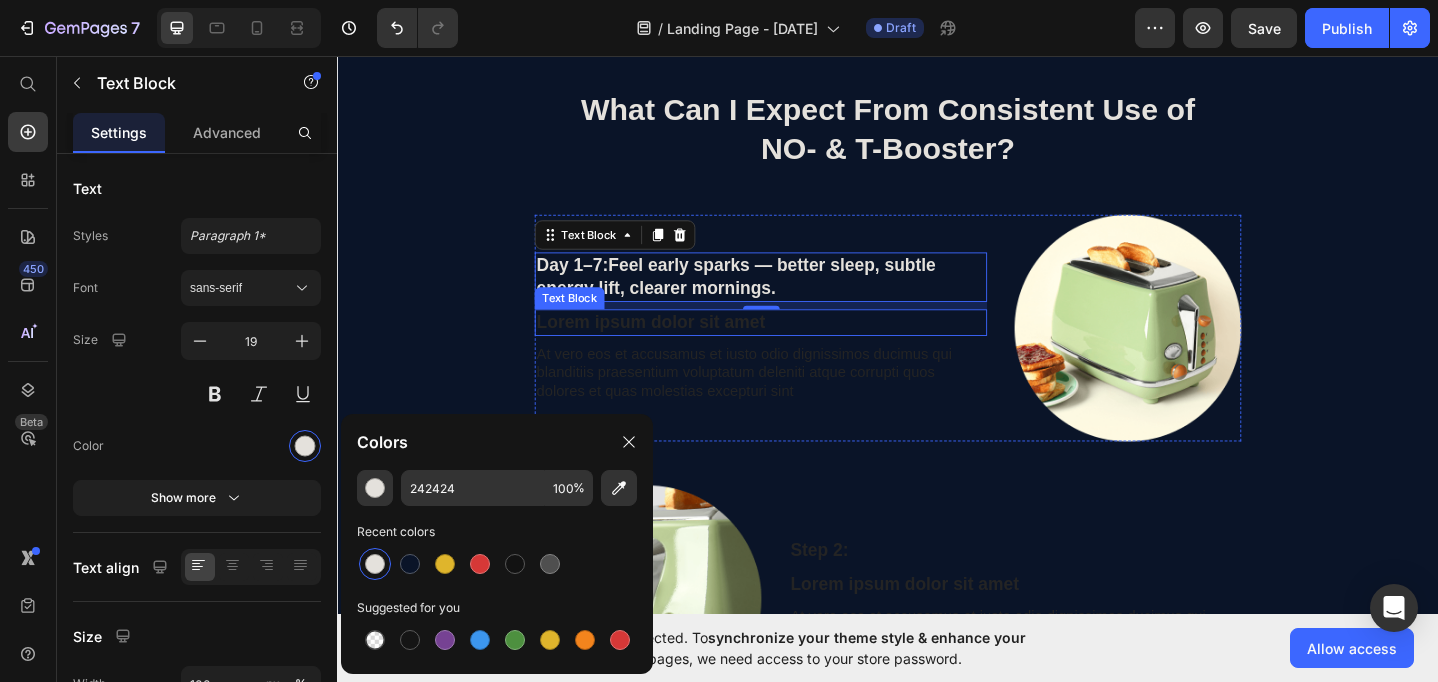 click on "Lorem ipsum dolor sit amet" at bounding box center [798, 346] 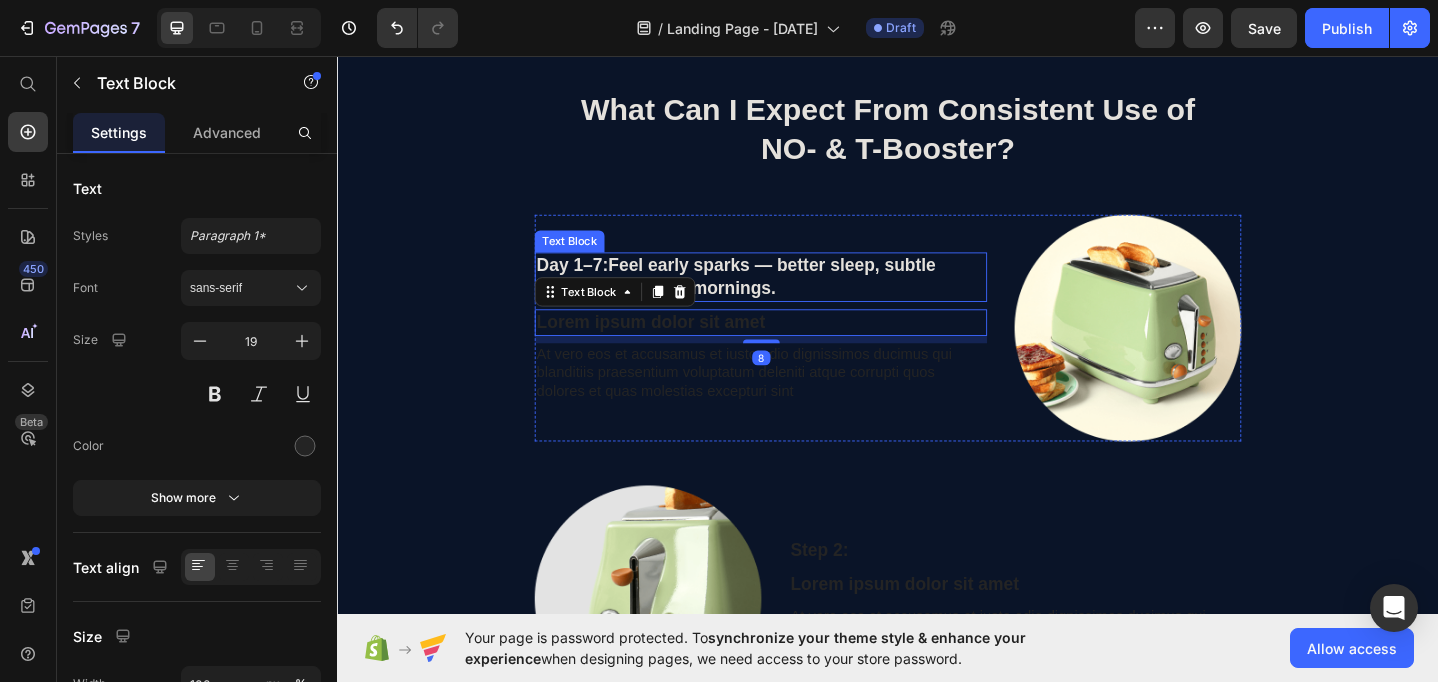 click on "Day 1–7:  Feel early sparks — better sleep, subtle energy lift, clearer mornings." at bounding box center [798, 296] 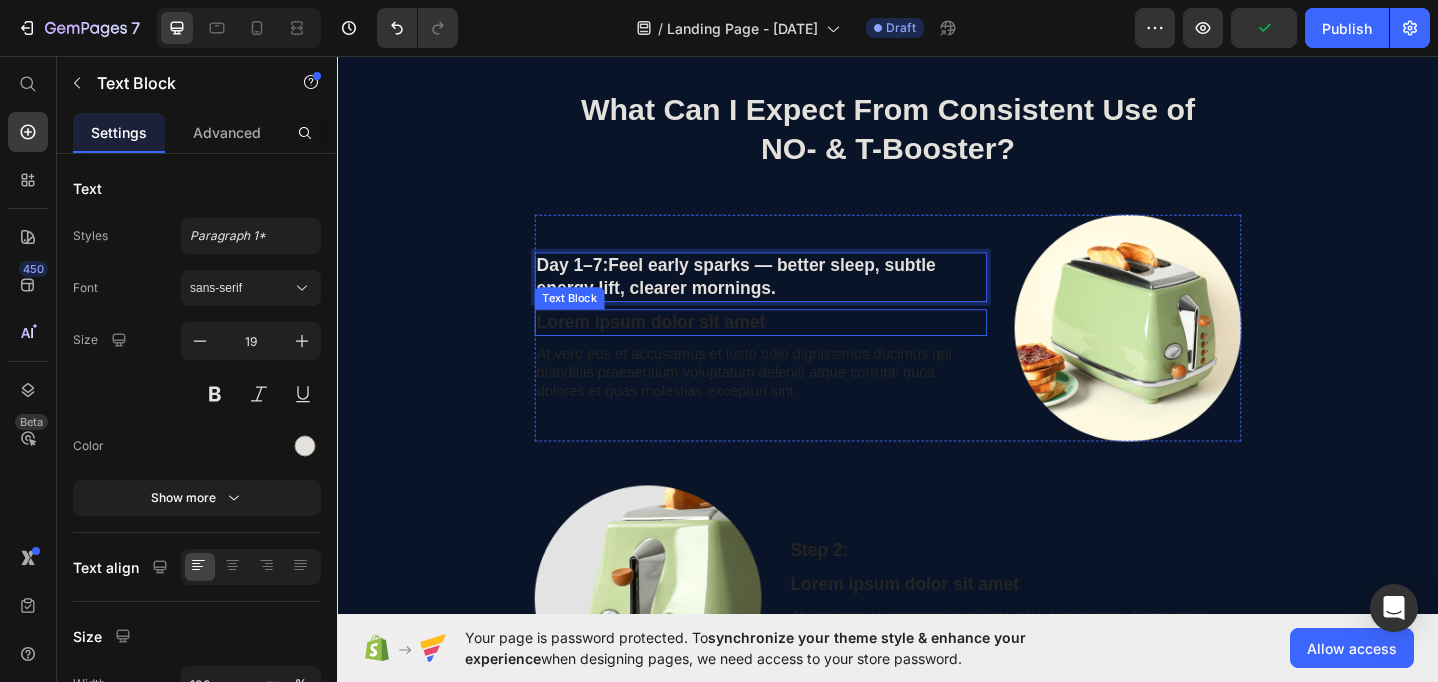 drag, startPoint x: 637, startPoint y: 416, endPoint x: 789, endPoint y: 470, distance: 161.30716 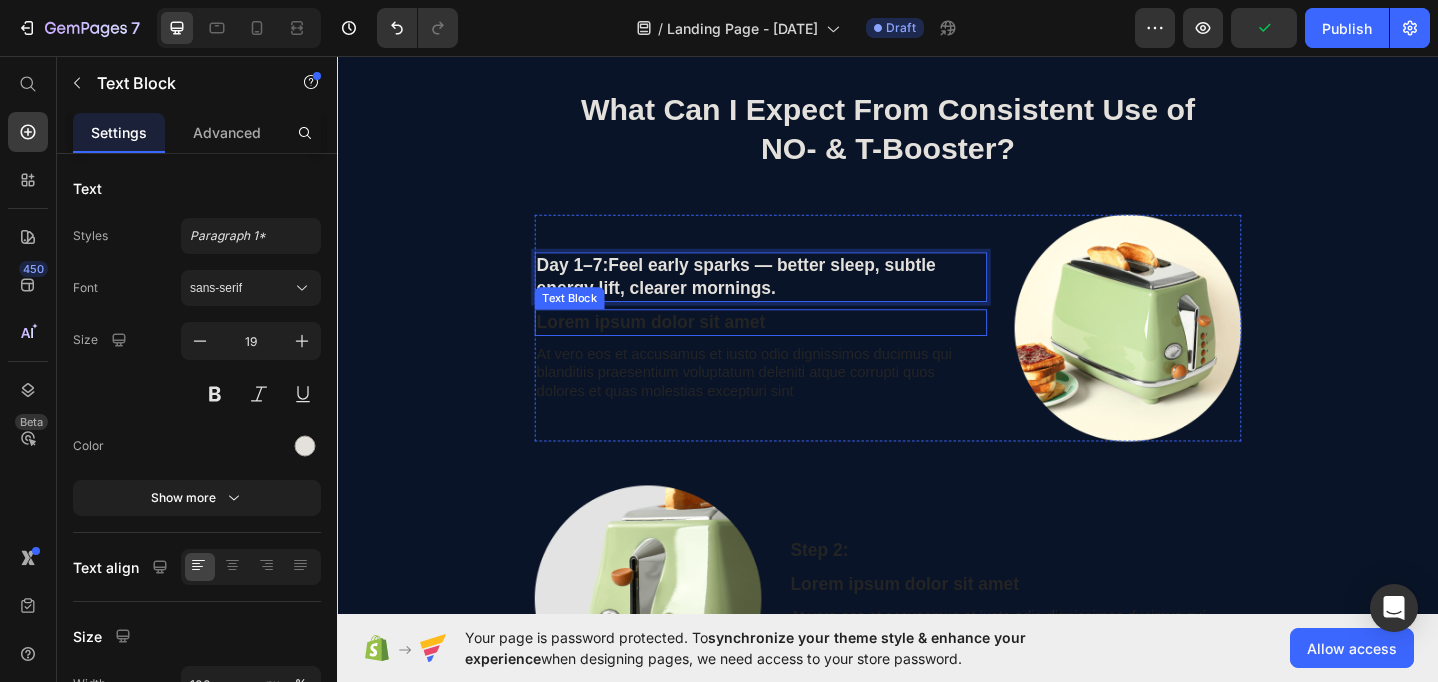 click on "Day 1–7:  Feel early sparks — better sleep, subtle energy lift, clearer mornings. Text Block   8 Lorem ipsum dolor sit amet Text Block At vero eos et accusamus et iusto odio dignissimos ducimus qui blanditiis praesentium voluptatum deleniti atque corrupti quos dolores et quas molestias excepturi sint Text Block" at bounding box center [798, 352] 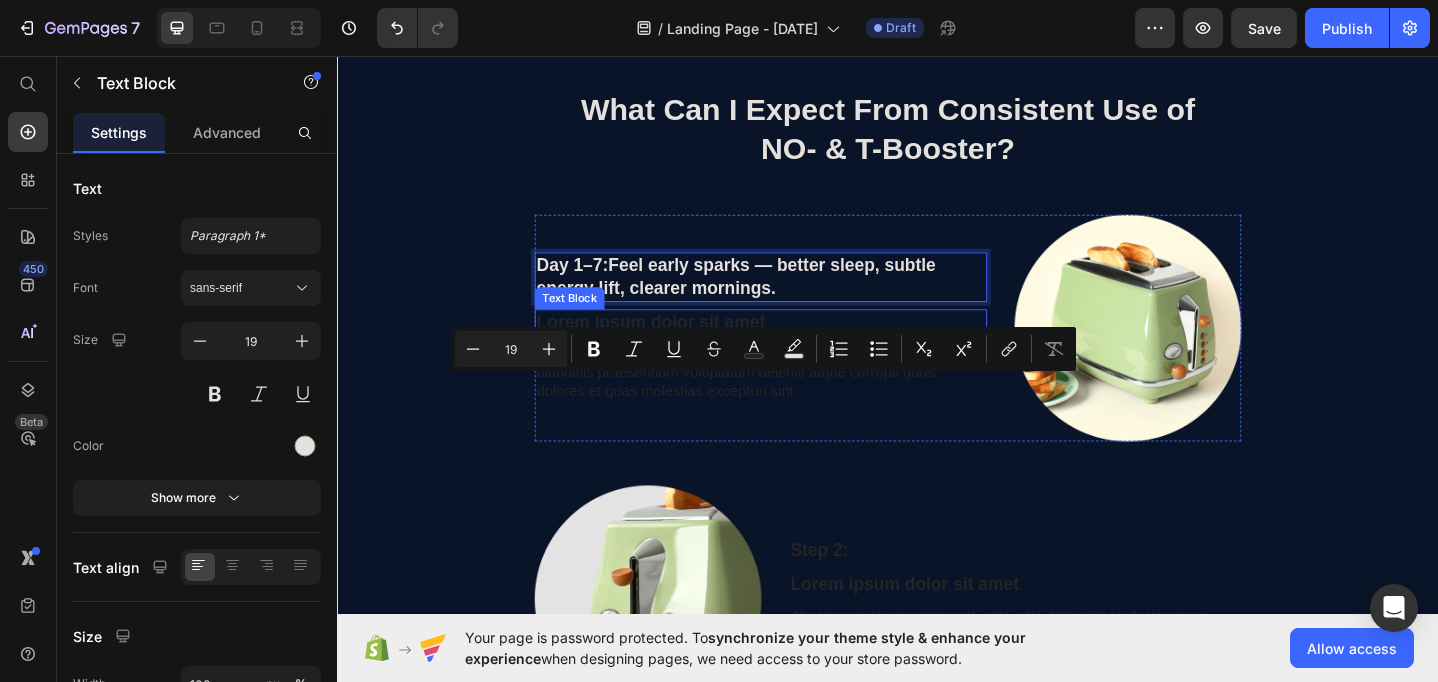 scroll, scrollTop: 1816, scrollLeft: 0, axis: vertical 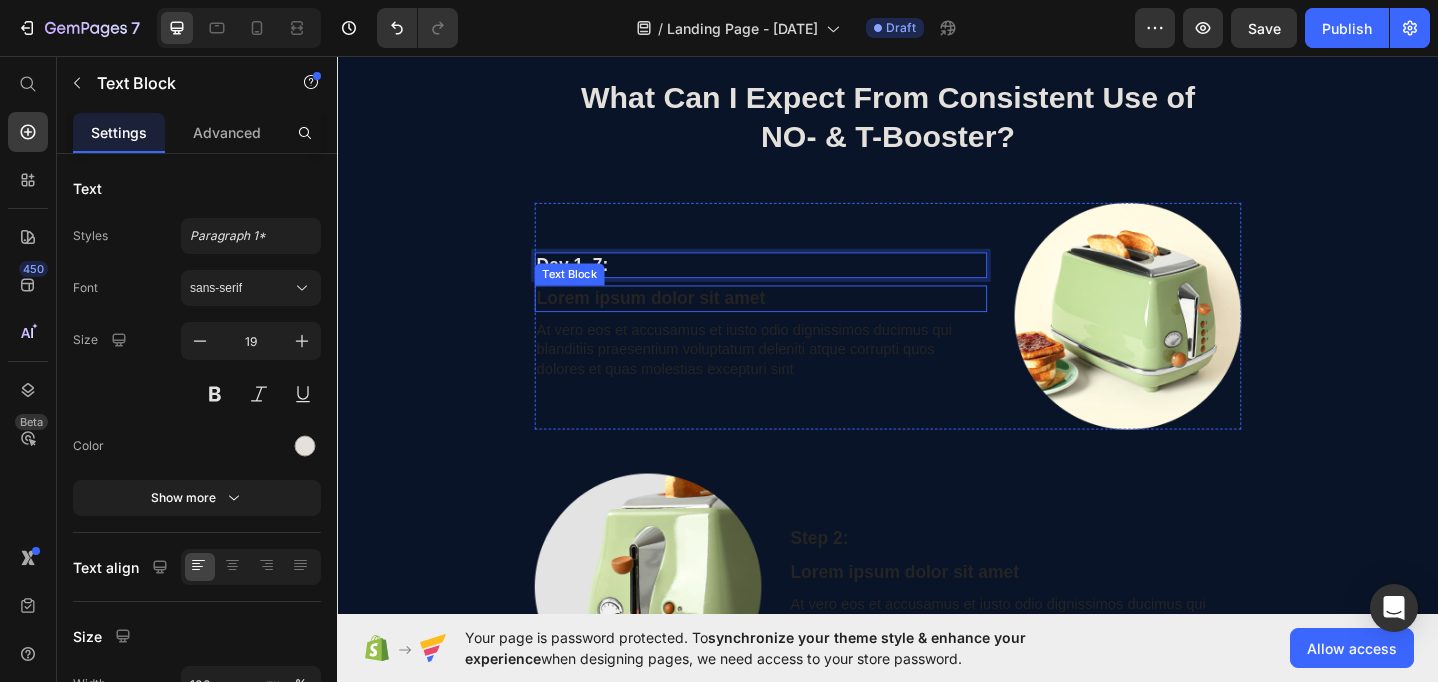 click on "Lorem ipsum dolor sit amet" at bounding box center (798, 320) 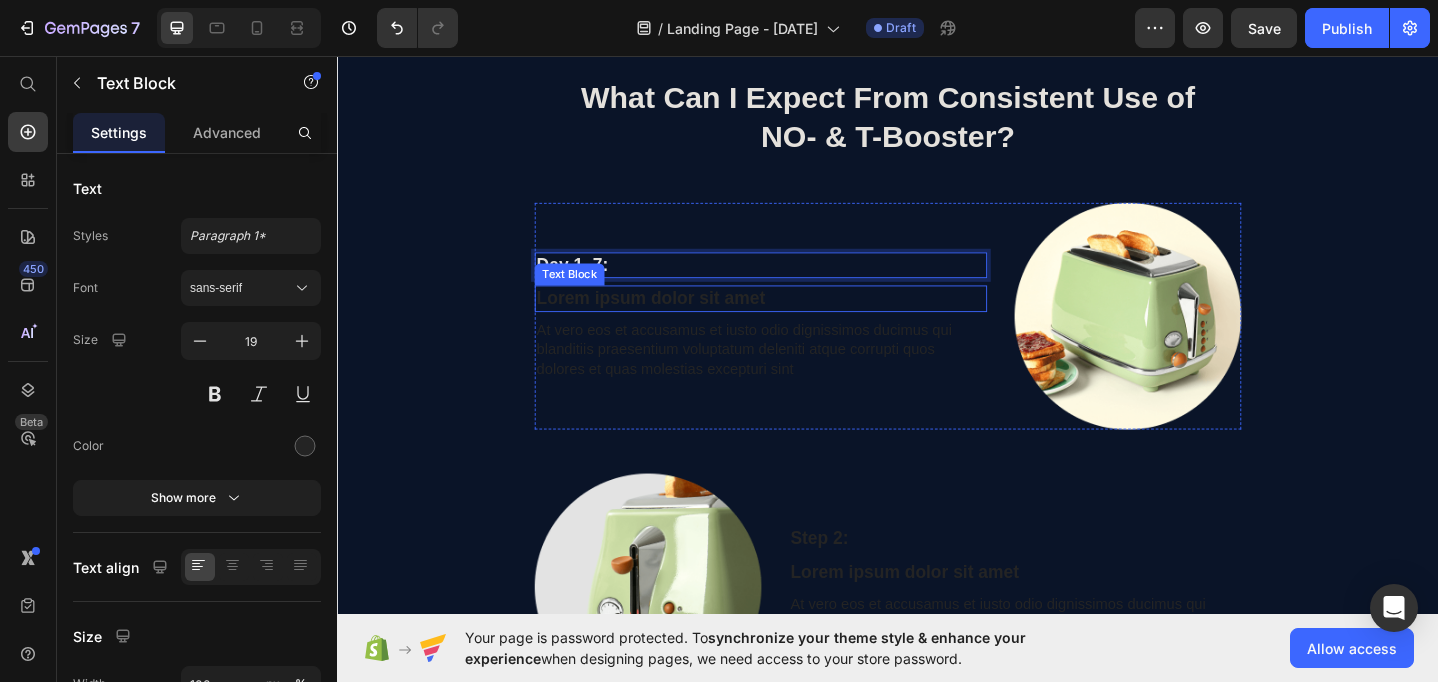 click on "Lorem ipsum dolor sit amet" at bounding box center [798, 320] 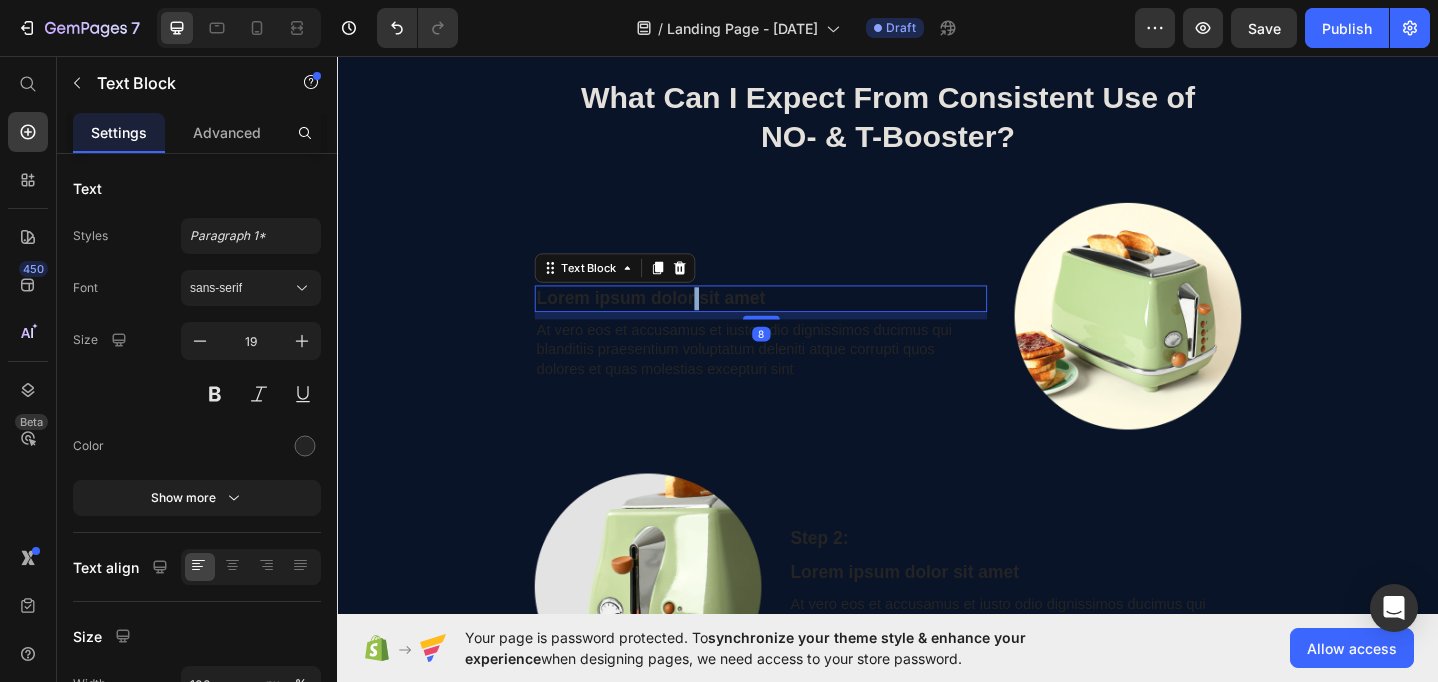 click on "Lorem ipsum dolor sit amet" at bounding box center (798, 320) 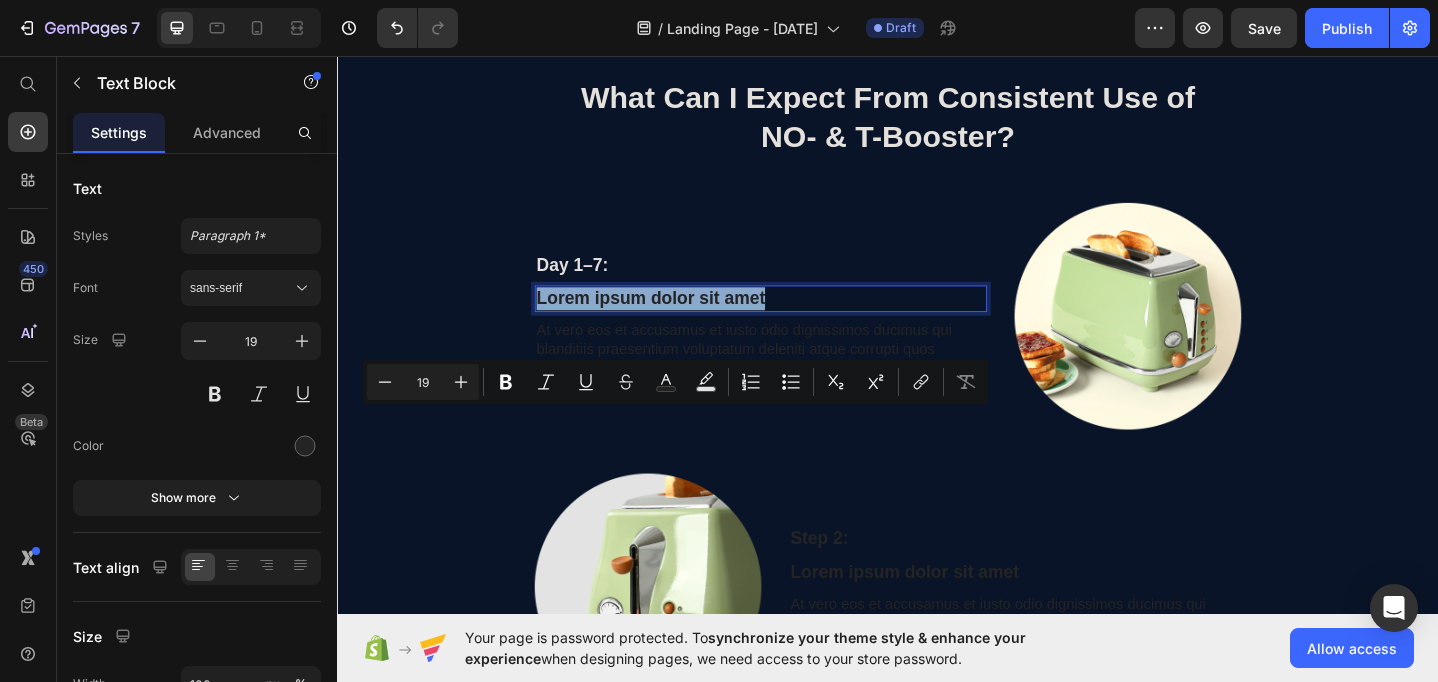 scroll, scrollTop: 1803, scrollLeft: 0, axis: vertical 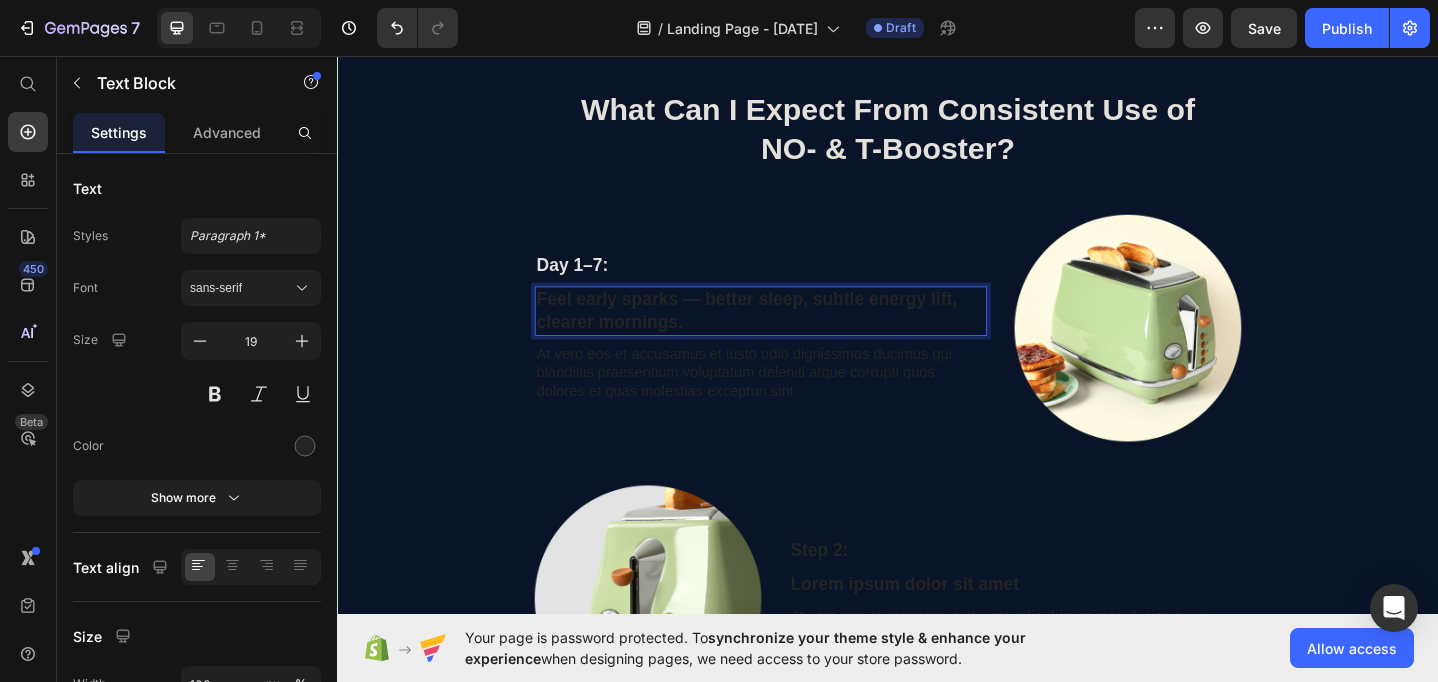 click on "Feel early sparks — better sleep, subtle energy lift, clearer mornings." at bounding box center (798, 333) 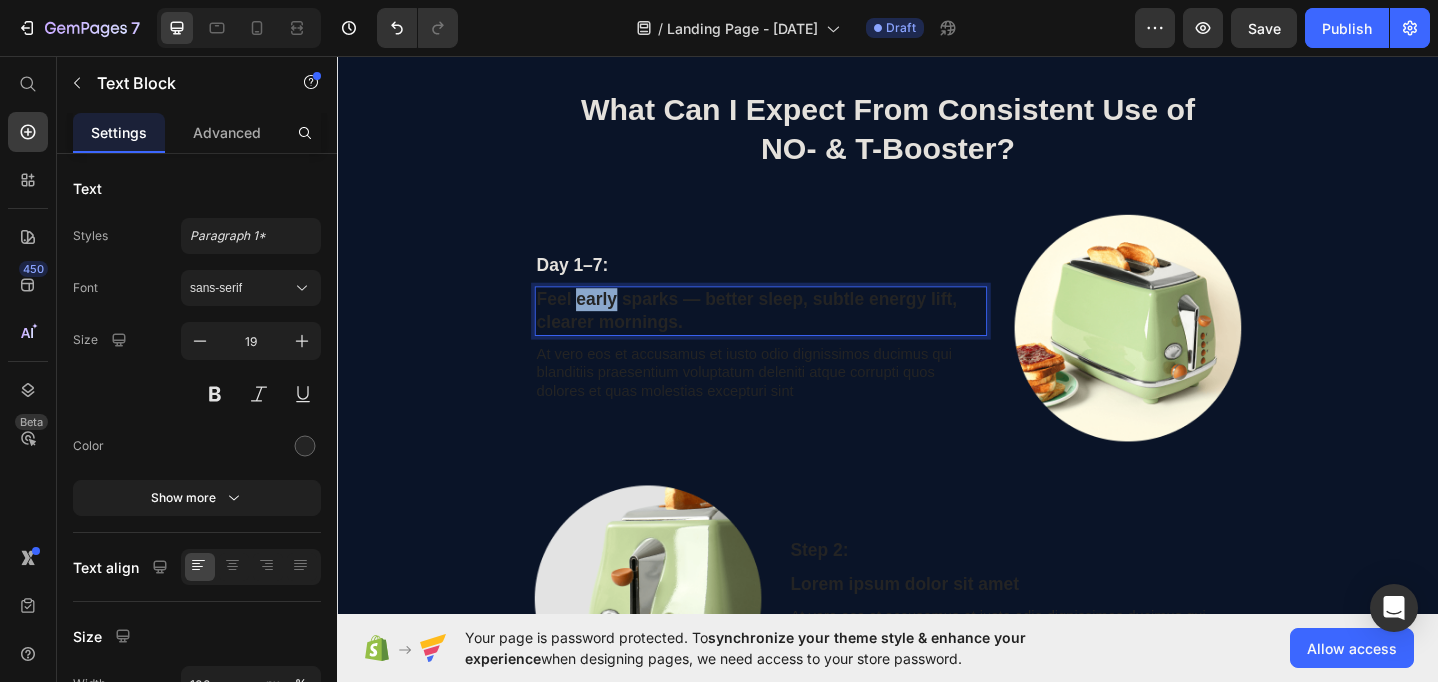 click on "Feel early sparks — better sleep, subtle energy lift, clearer mornings." at bounding box center (798, 333) 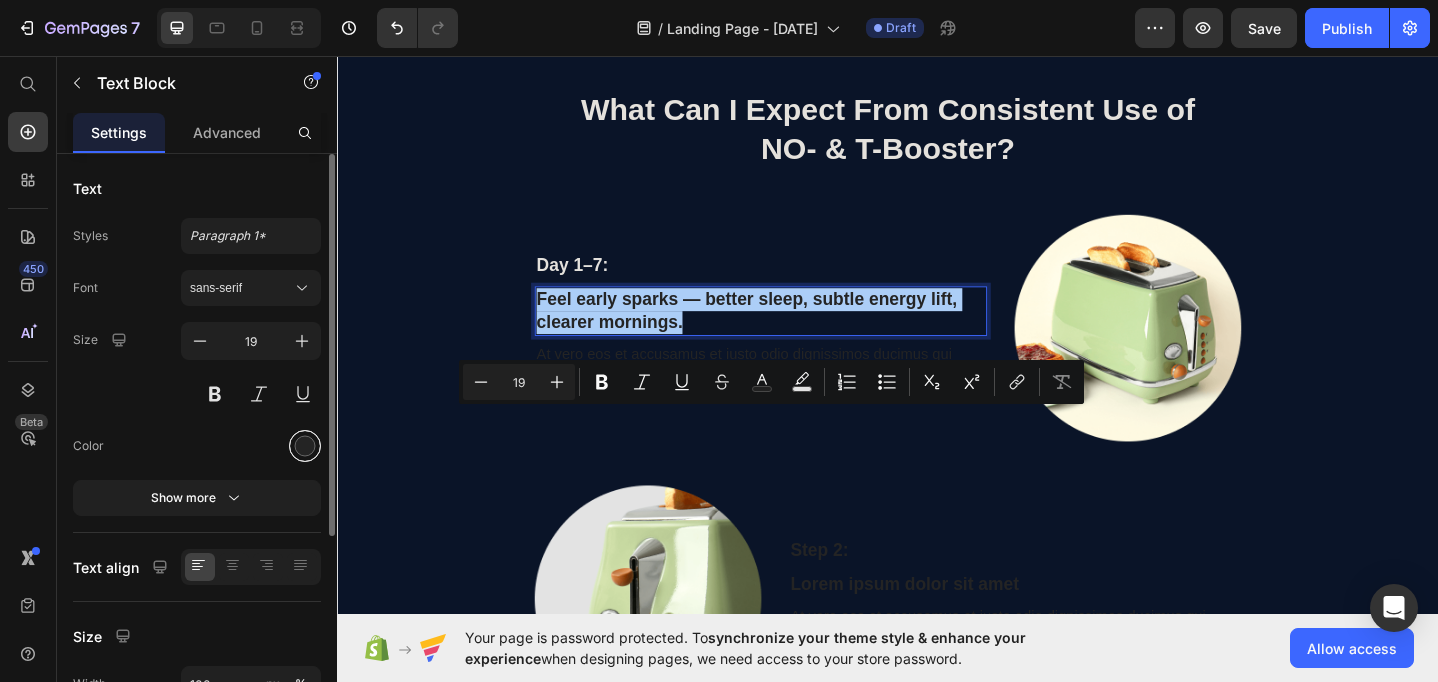 click at bounding box center [305, 446] 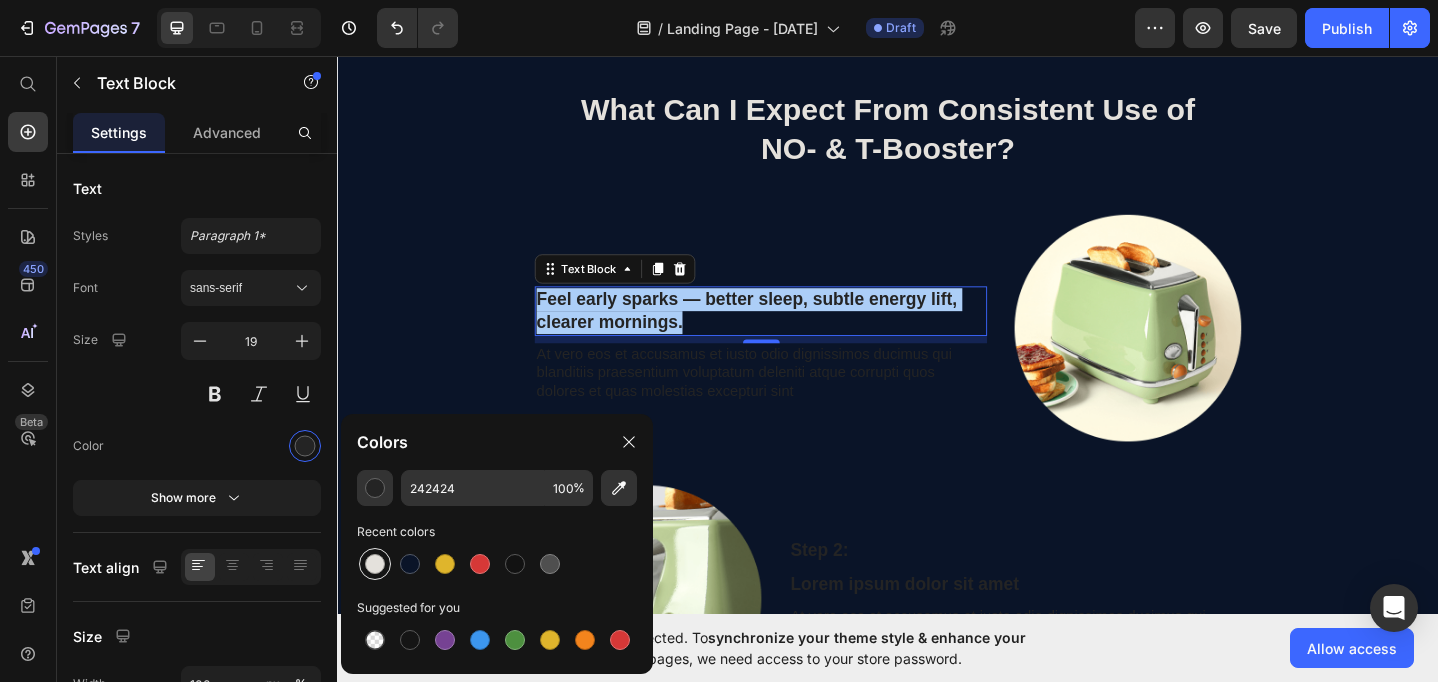 click at bounding box center (375, 564) 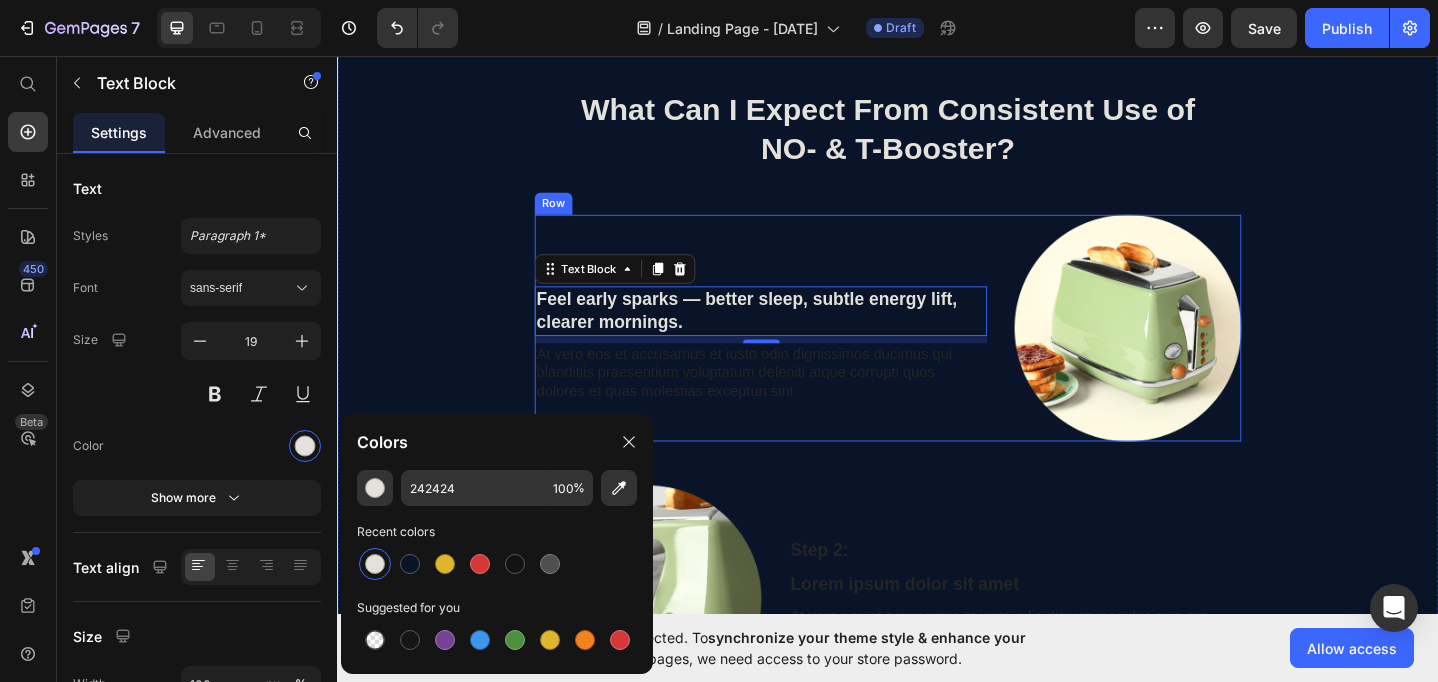 click on "Day 1–7:  Text Block Feel early sparks — better sleep, subtle energy lift, clearer mornings. Text Block   8 At vero eos et accusamus et iusto odio dignissimos ducimus qui blanditiis praesentium voluptatum deleniti atque corrupti quos dolores et quas molestias excepturi sint Text Block" at bounding box center (798, 352) 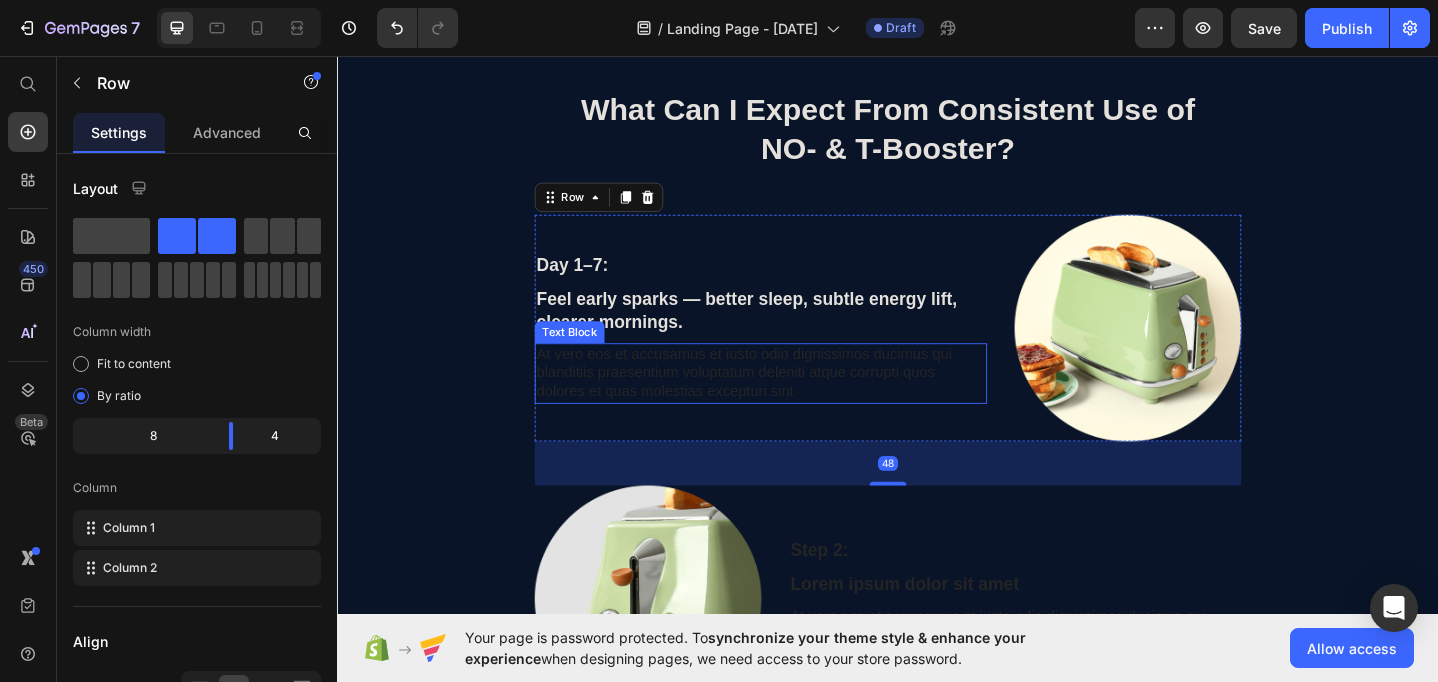 click on "At vero eos et accusamus et iusto odio dignissimos ducimus qui blanditiis praesentium voluptatum deleniti atque corrupti quos dolores et quas molestias excepturi sint" at bounding box center [798, 402] 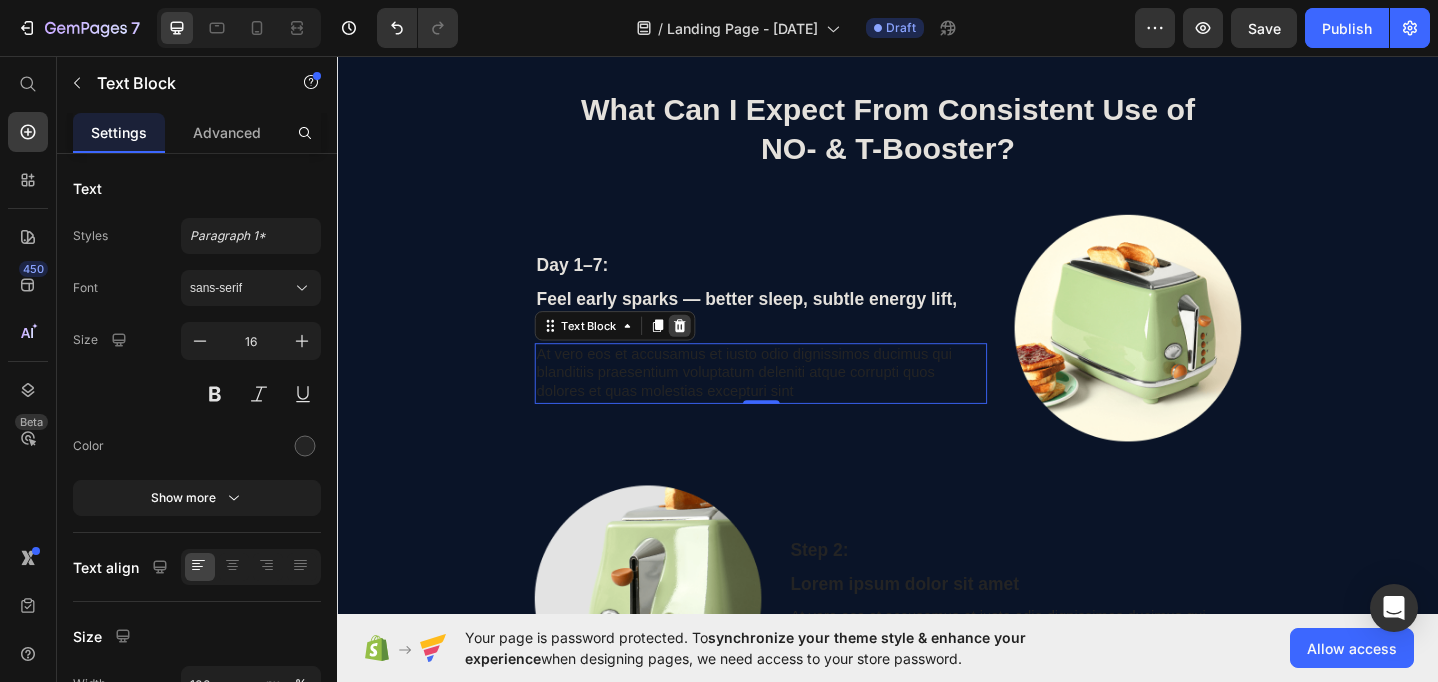 click 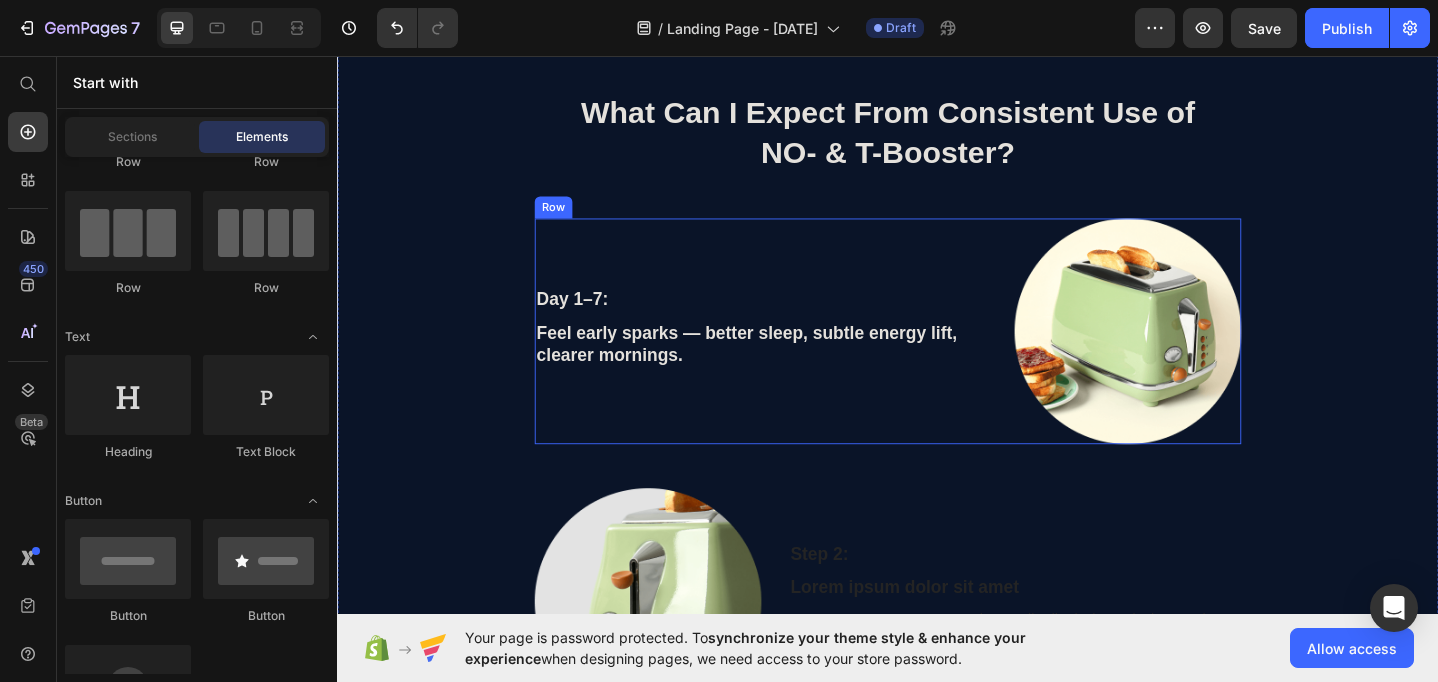 scroll, scrollTop: 1976, scrollLeft: 0, axis: vertical 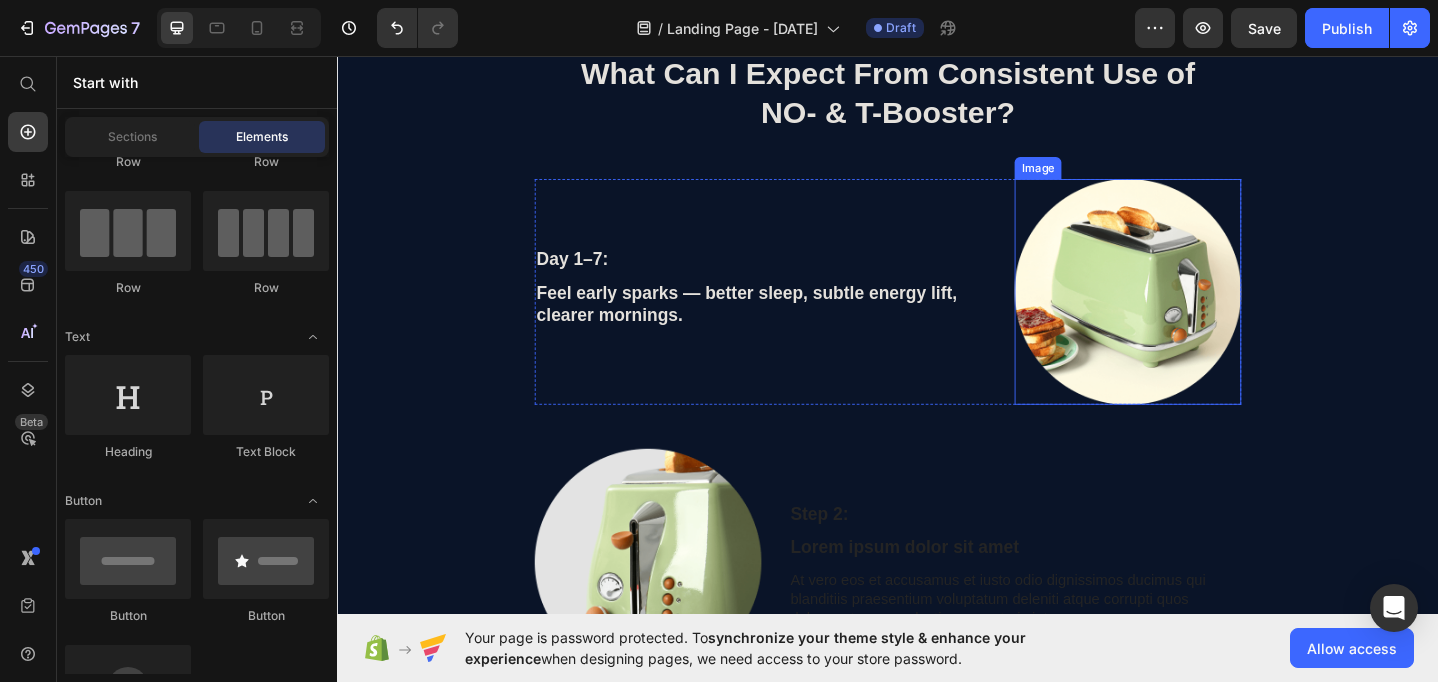 click at bounding box center [1198, 313] 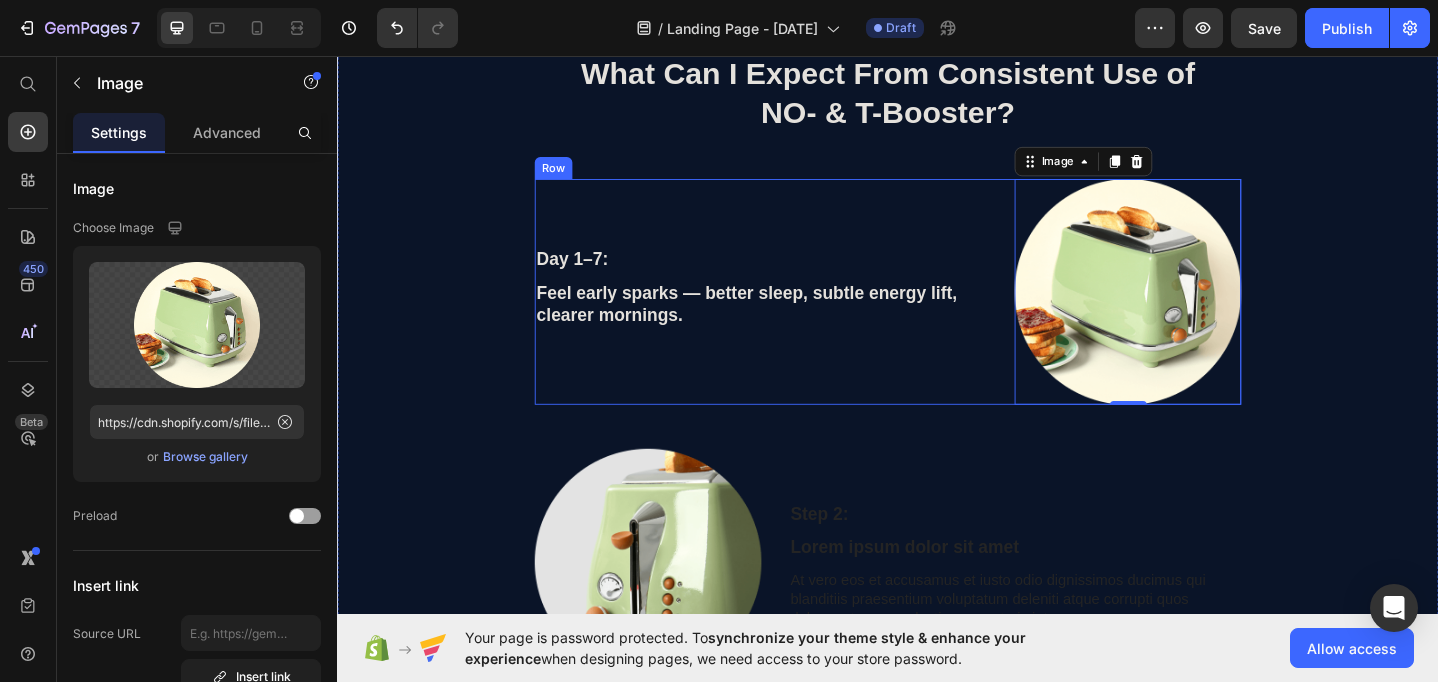 click on "Day 1–7:   Text Block Feel early sparks — better sleep, subtle energy lift, clearer mornings. Text Block" at bounding box center (798, 313) 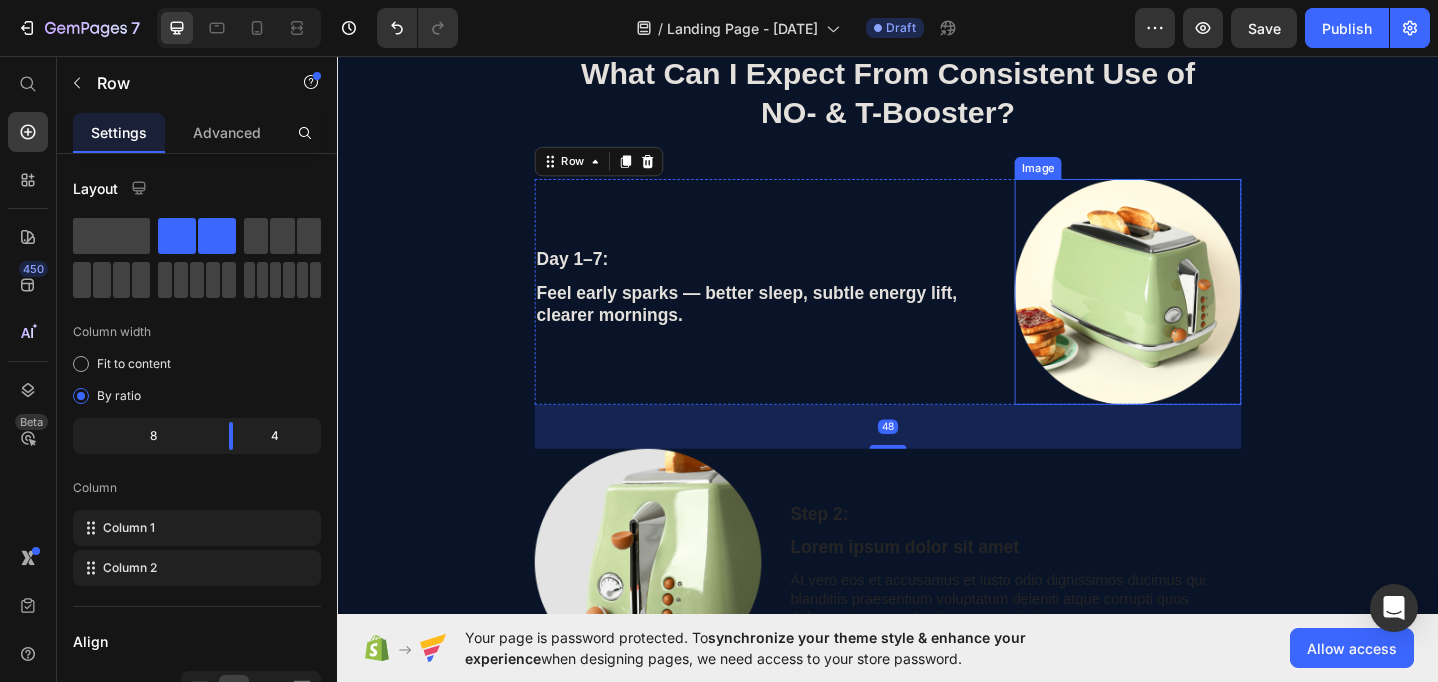 click at bounding box center [1198, 313] 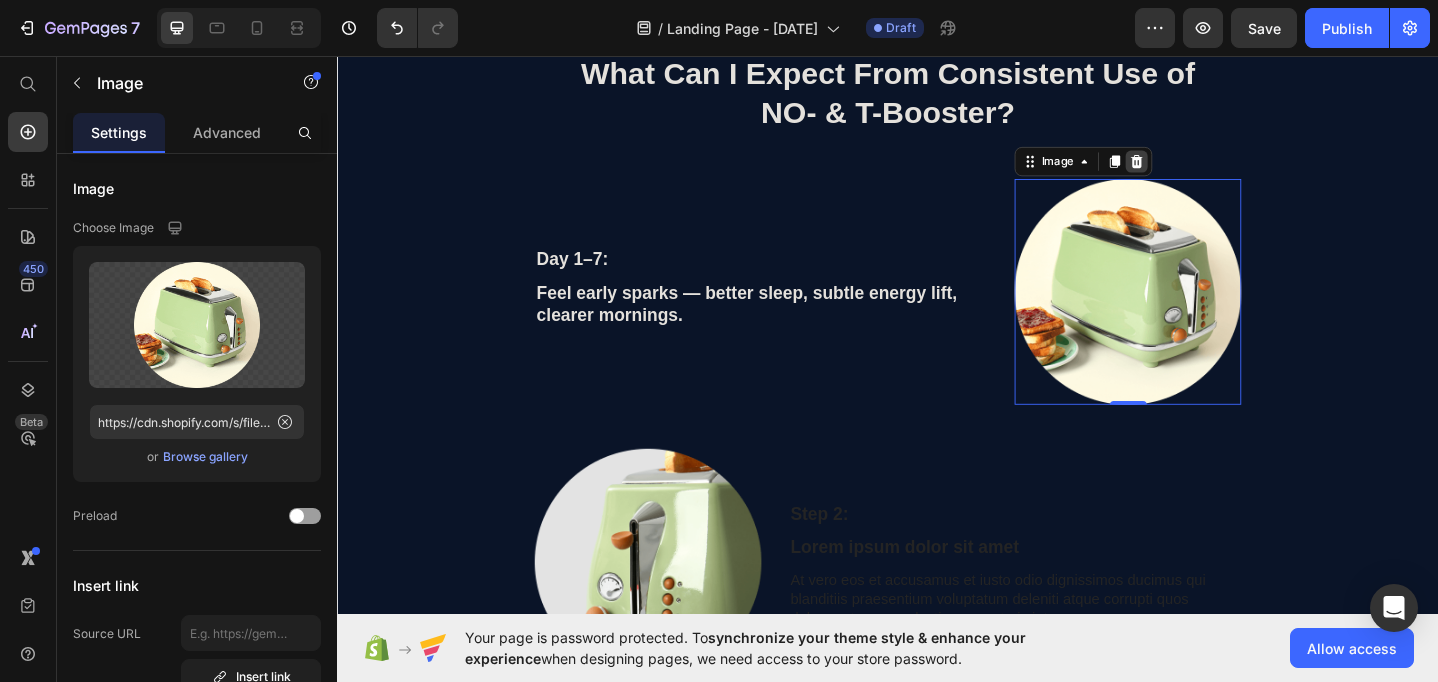 click 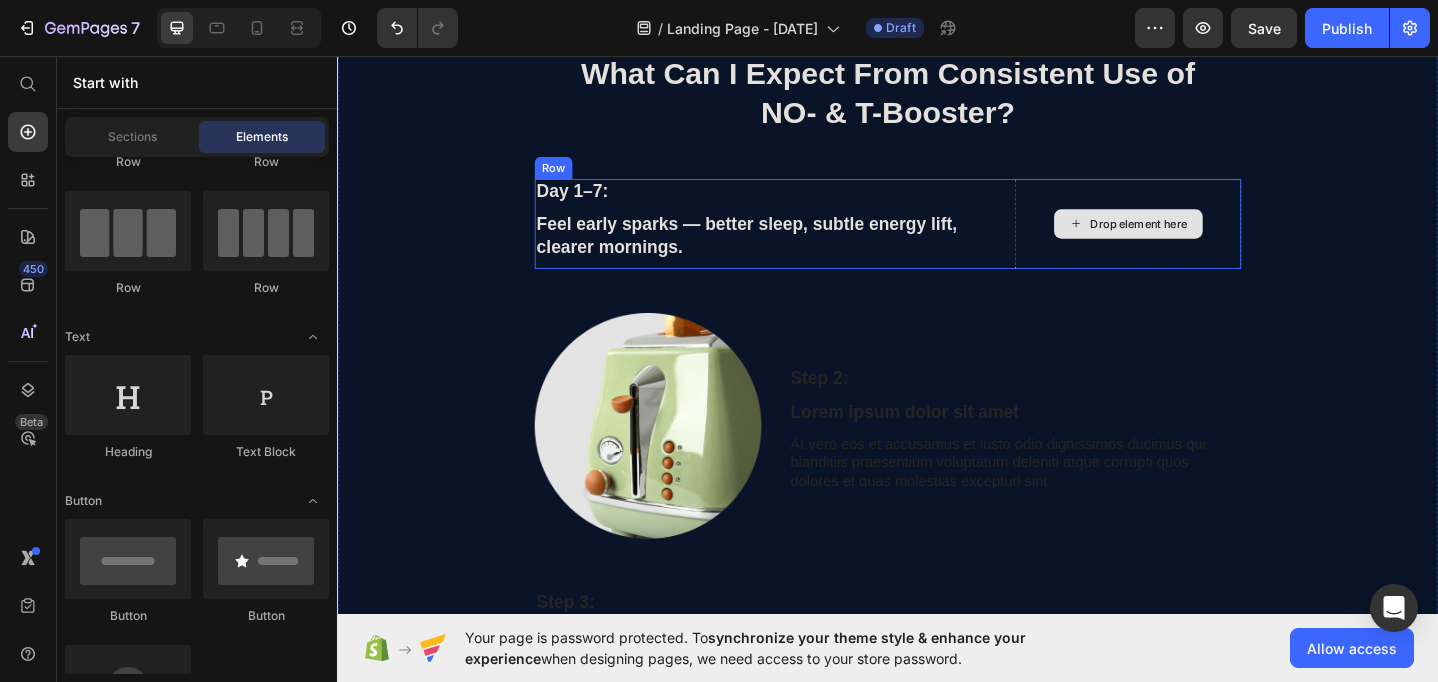 click on "Drop element here" at bounding box center (1198, 239) 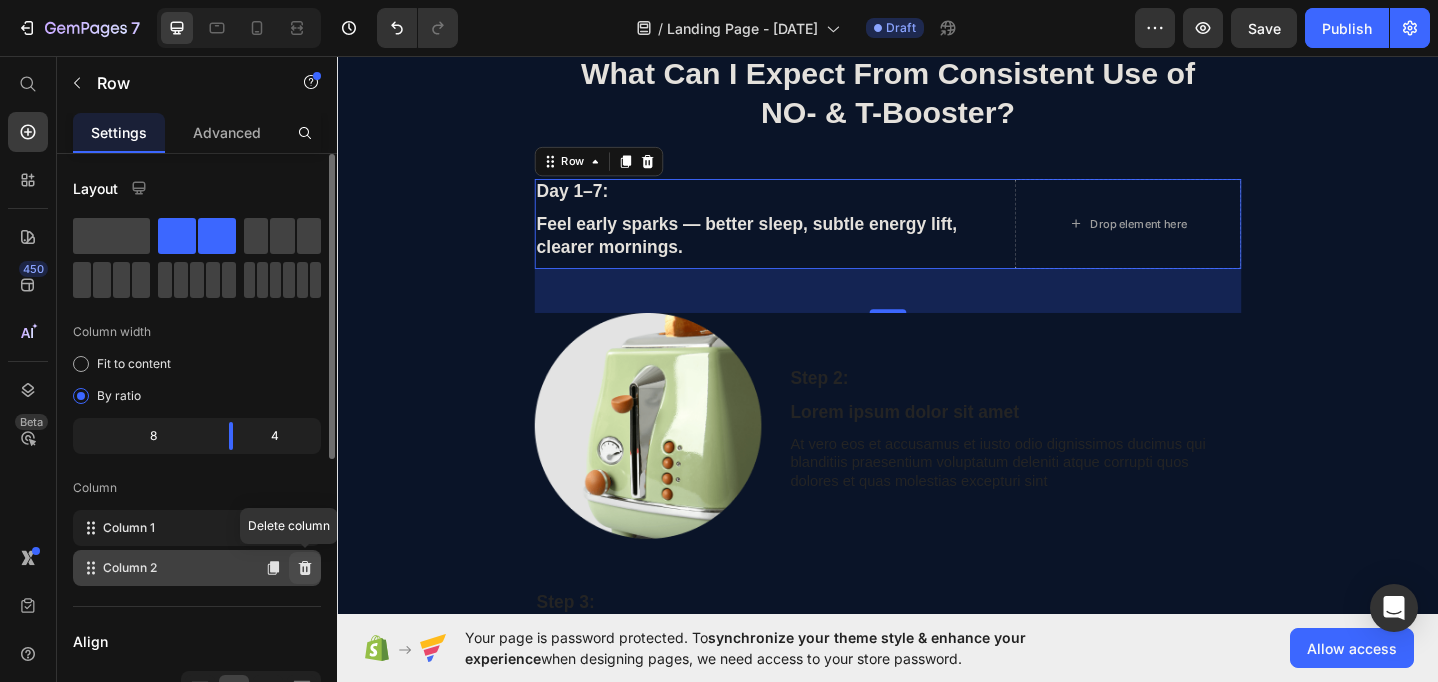 click 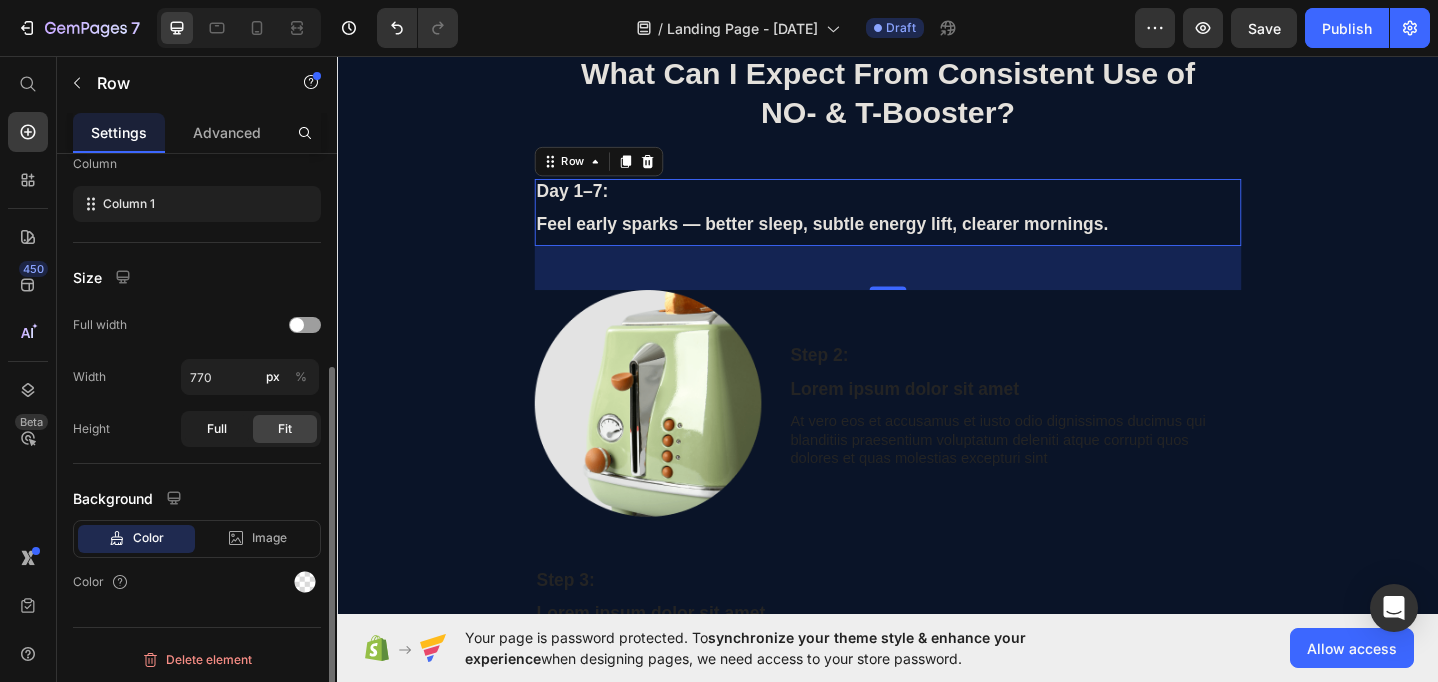 scroll, scrollTop: 327, scrollLeft: 0, axis: vertical 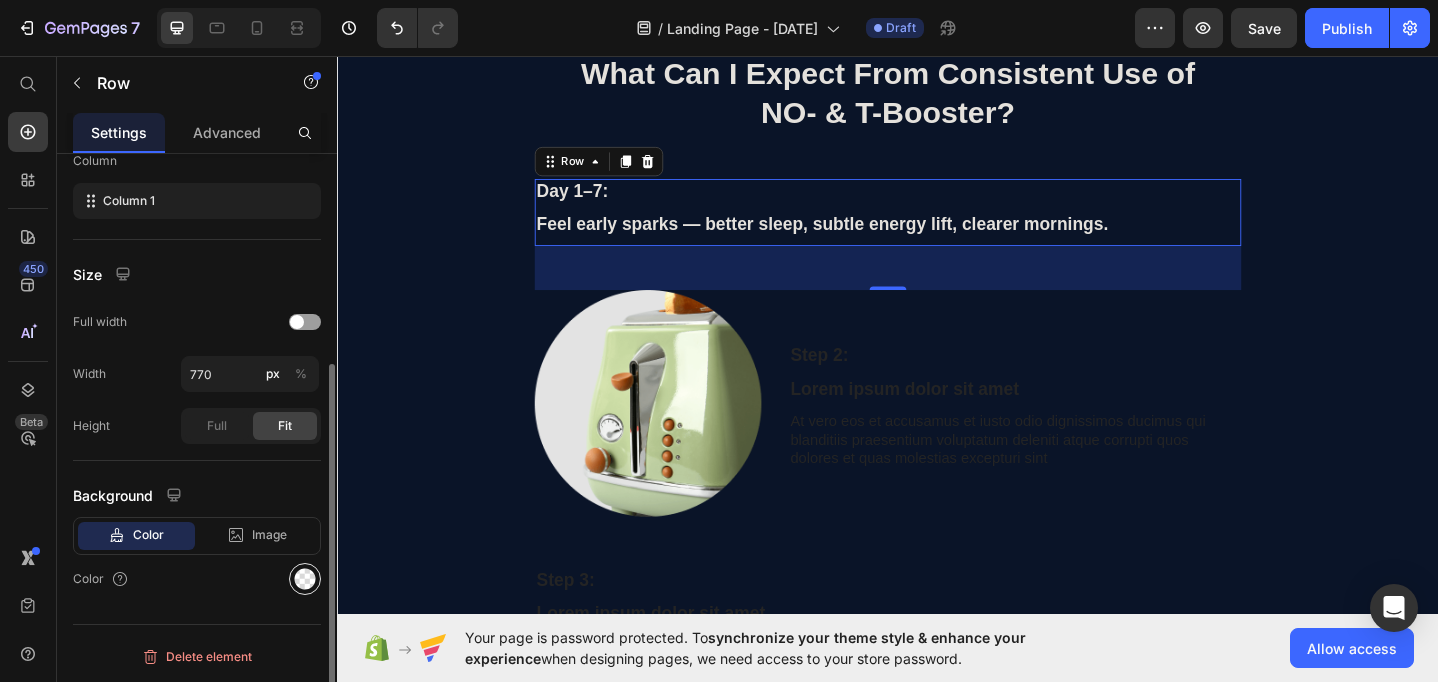 click at bounding box center [305, 579] 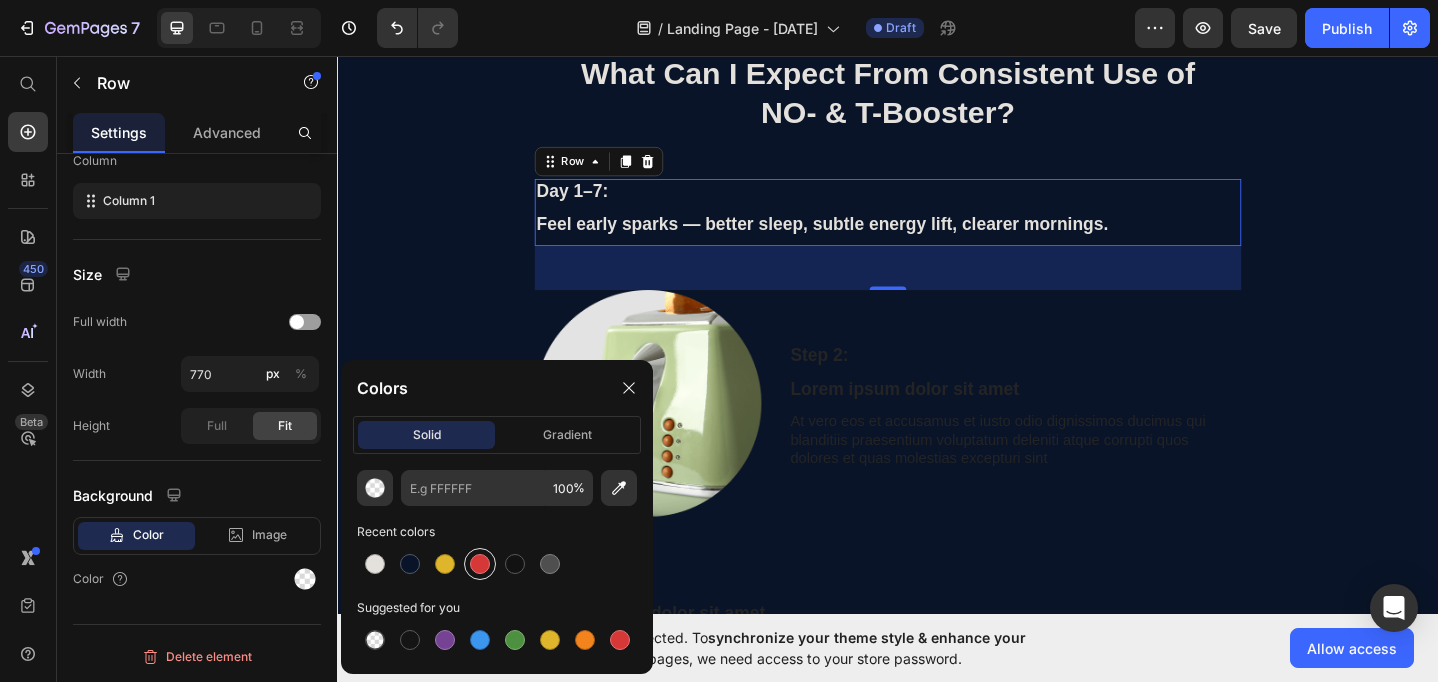 click at bounding box center [480, 564] 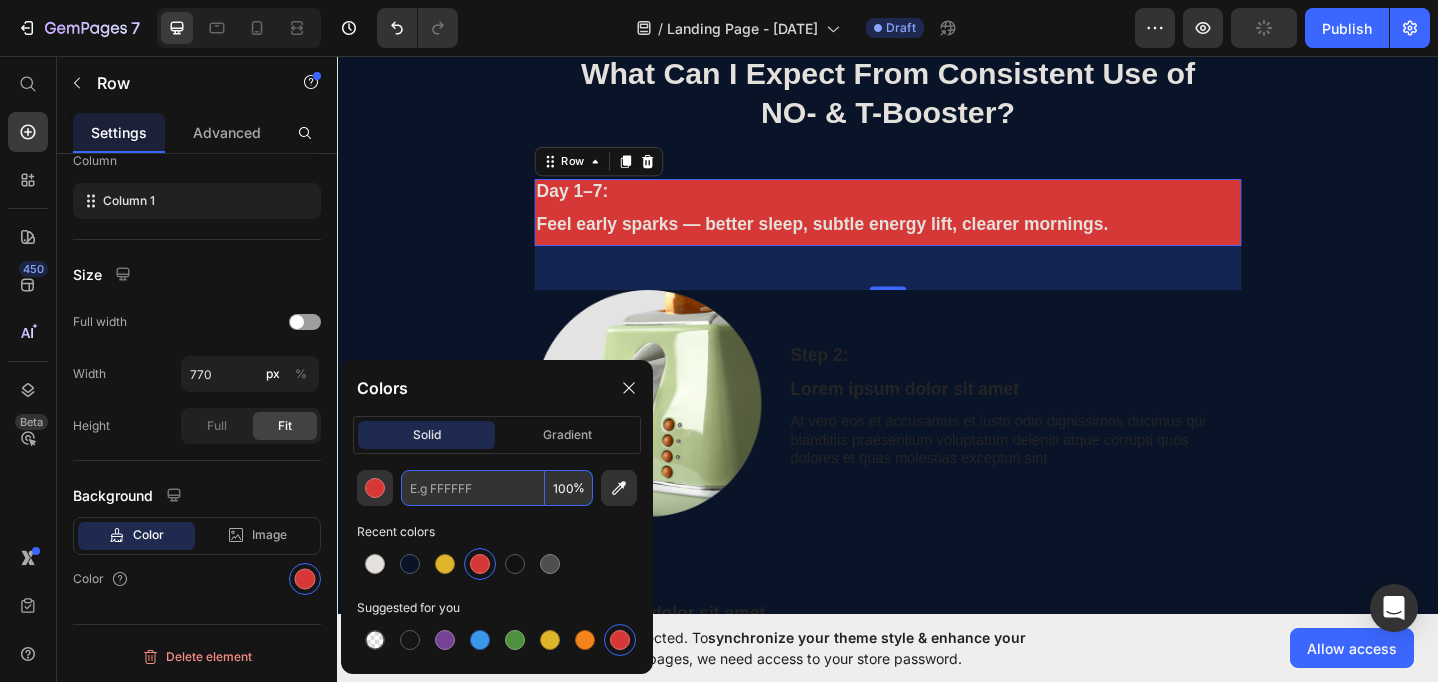 click at bounding box center [473, 488] 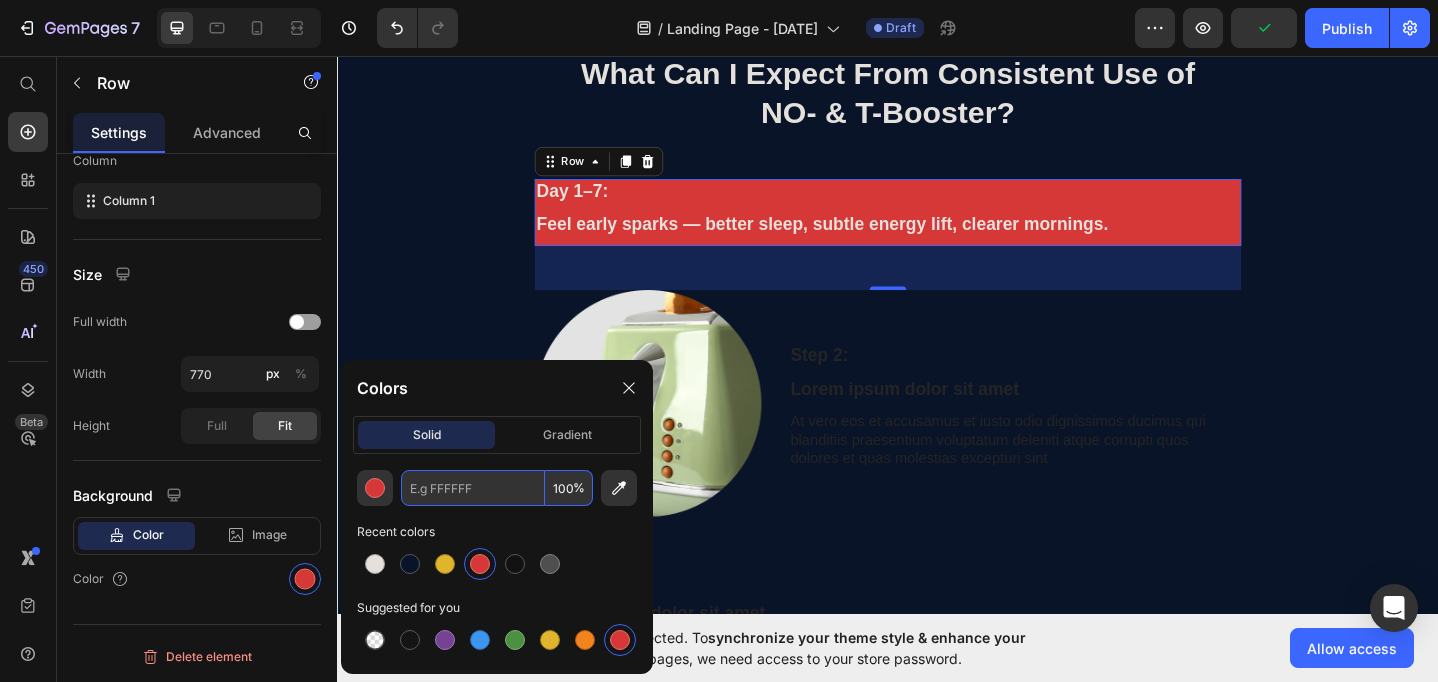 click at bounding box center (473, 488) 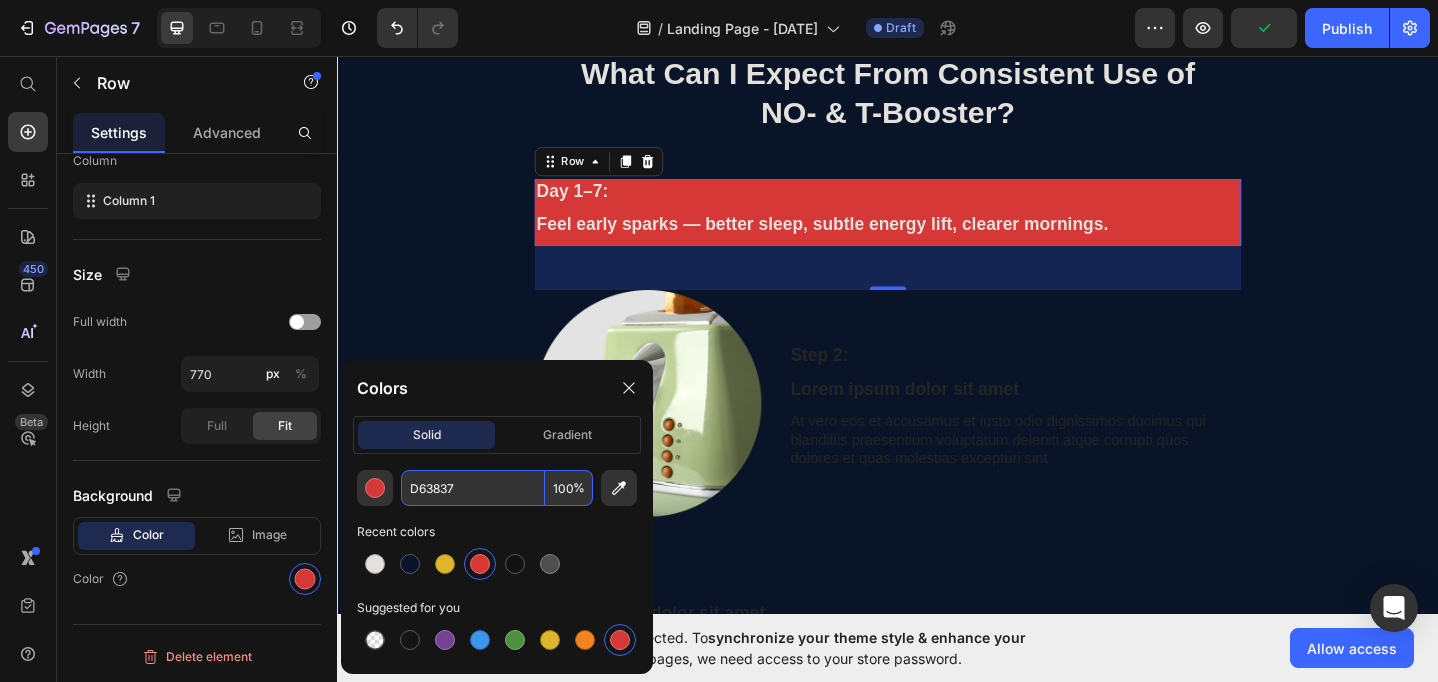 paste on "[PRODUCT_CODE]" 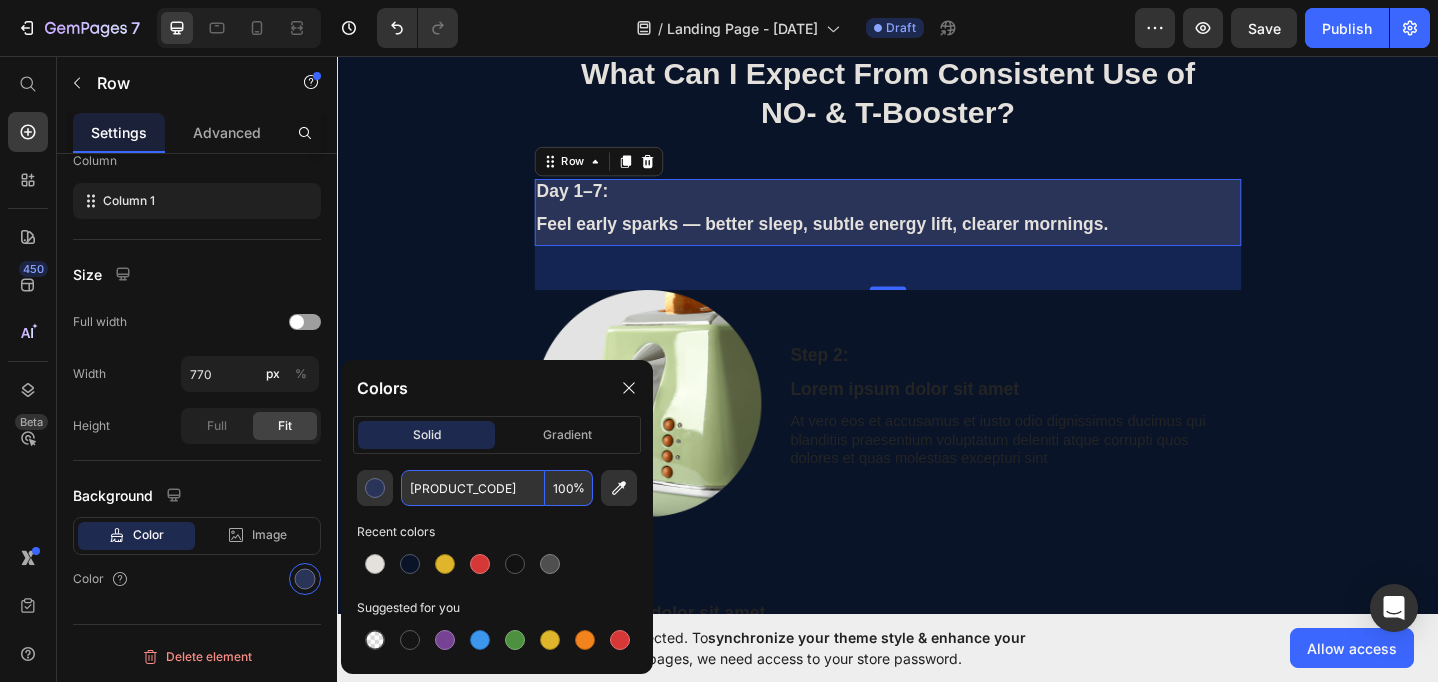 type on "[PRODUCT_CODE]" 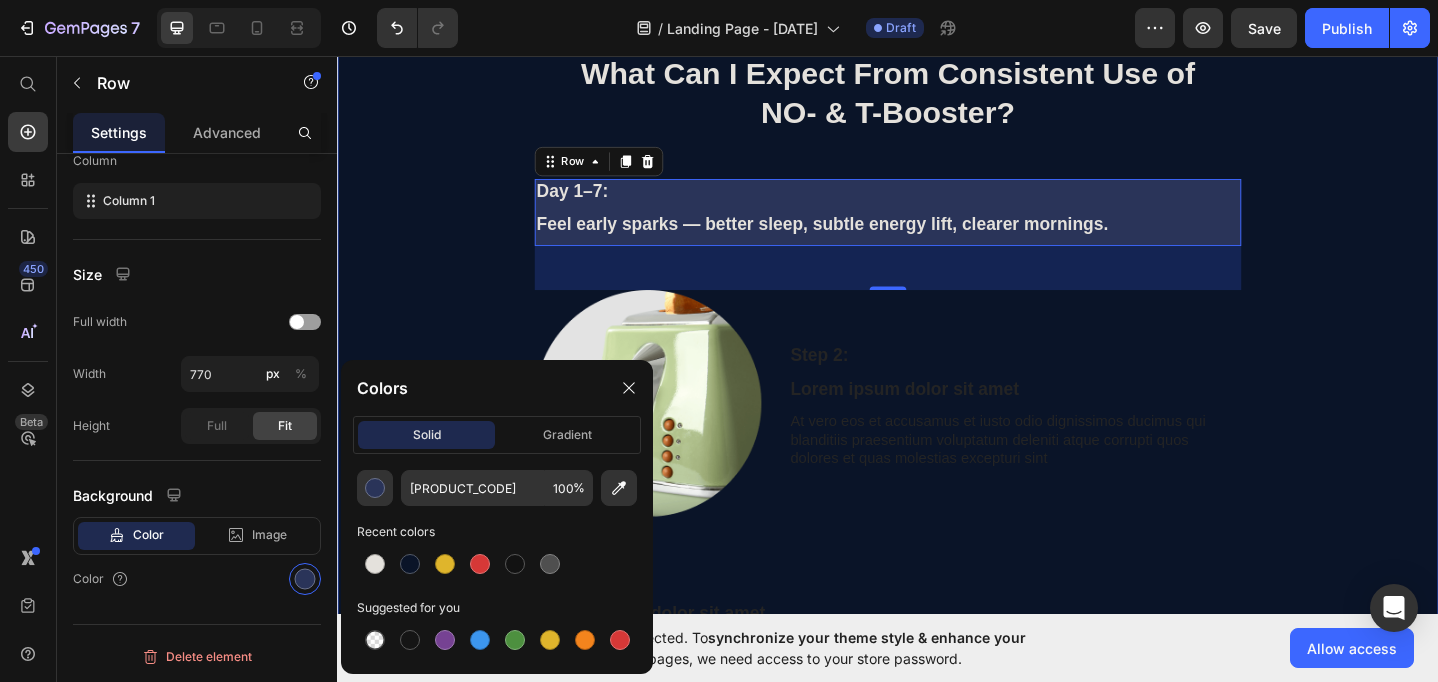 click on "⁠⁠⁠⁠⁠⁠⁠ What Can I Expect From Consistent Use of  NO- & T-Booster? Heading Row Day 1–7:   Text Block Feel early sparks — better sleep, subtle energy lift, clearer mornings. Text Block Row   48 Image Step 2: Text Block Lorem ipsum dolor sit amet Text Block At vero eos et accusamus et iusto odio dignissimos ducimus qui blanditiis praesentium voluptatum deleniti atque corrupti quos dolores et quas molestias excepturi sint Text Block Row Step 3: Text Block Lorem ipsum dolor sit amet Text Block At vero eos et accusamus et iusto odio dignissimos ducimus qui blanditiis praesentium voluptatum deleniti atque corrupti quos dolores et quas molestias excepturi sint Text Block Row Image Step 4: Text Block Lorem ipsum dolor sit amet Text Block At vero eos et accusamus et iusto odio dignissimos ducimus qui blanditiis praesentium voluptatum deleniti atque corrupti quos dolores et quas molestias excepturi sint Text Block Row Step 5: Text Block Lorem ipsum dolor sit amet Text Block Text Block Image" at bounding box center (937, 675) 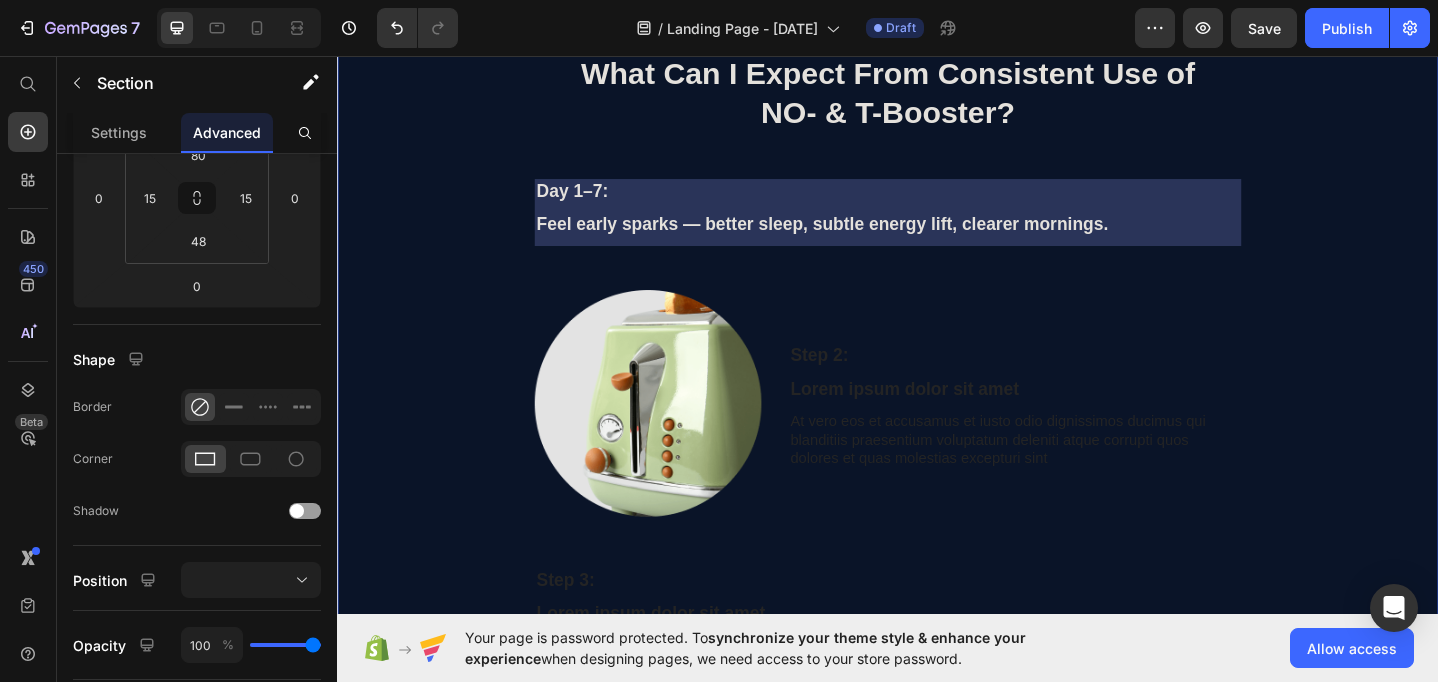 scroll, scrollTop: 0, scrollLeft: 0, axis: both 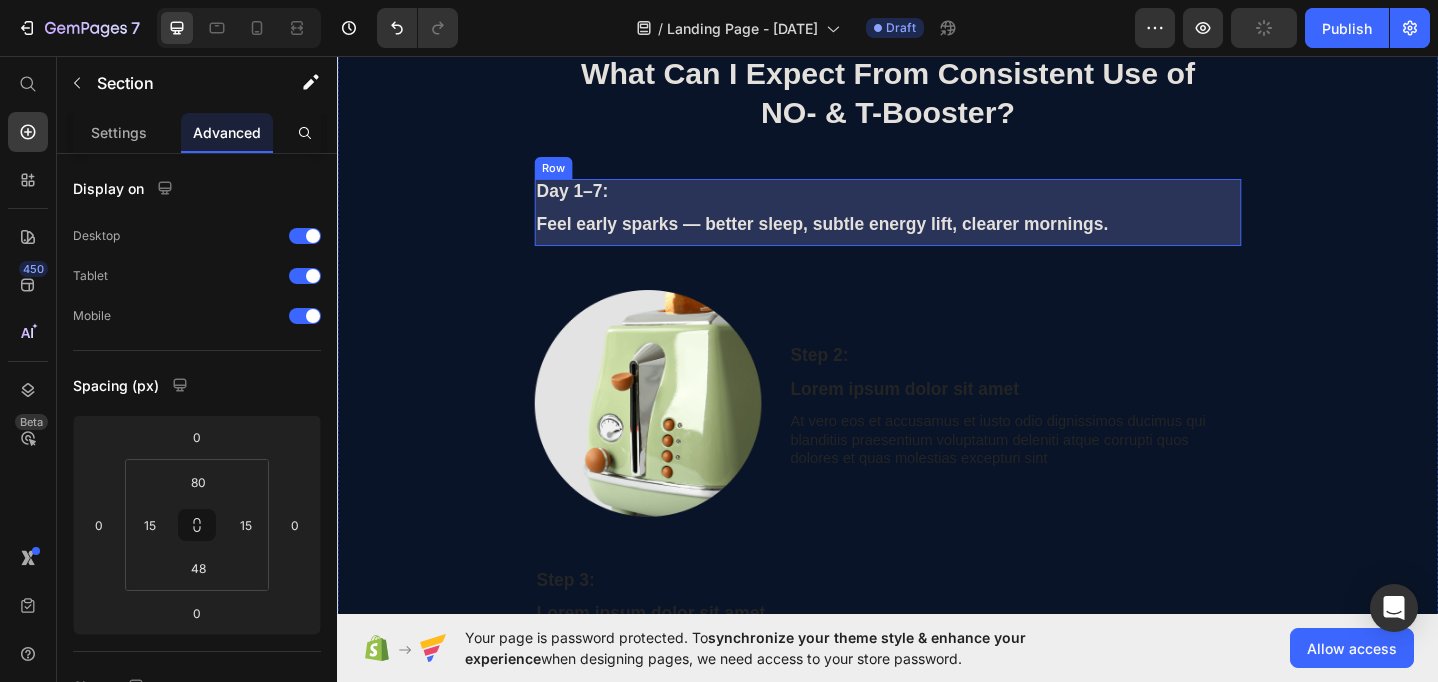 click on "Day 1–7:   Text Block Feel early sparks — better sleep, subtle energy lift, clearer mornings. Text Block" at bounding box center [937, 226] 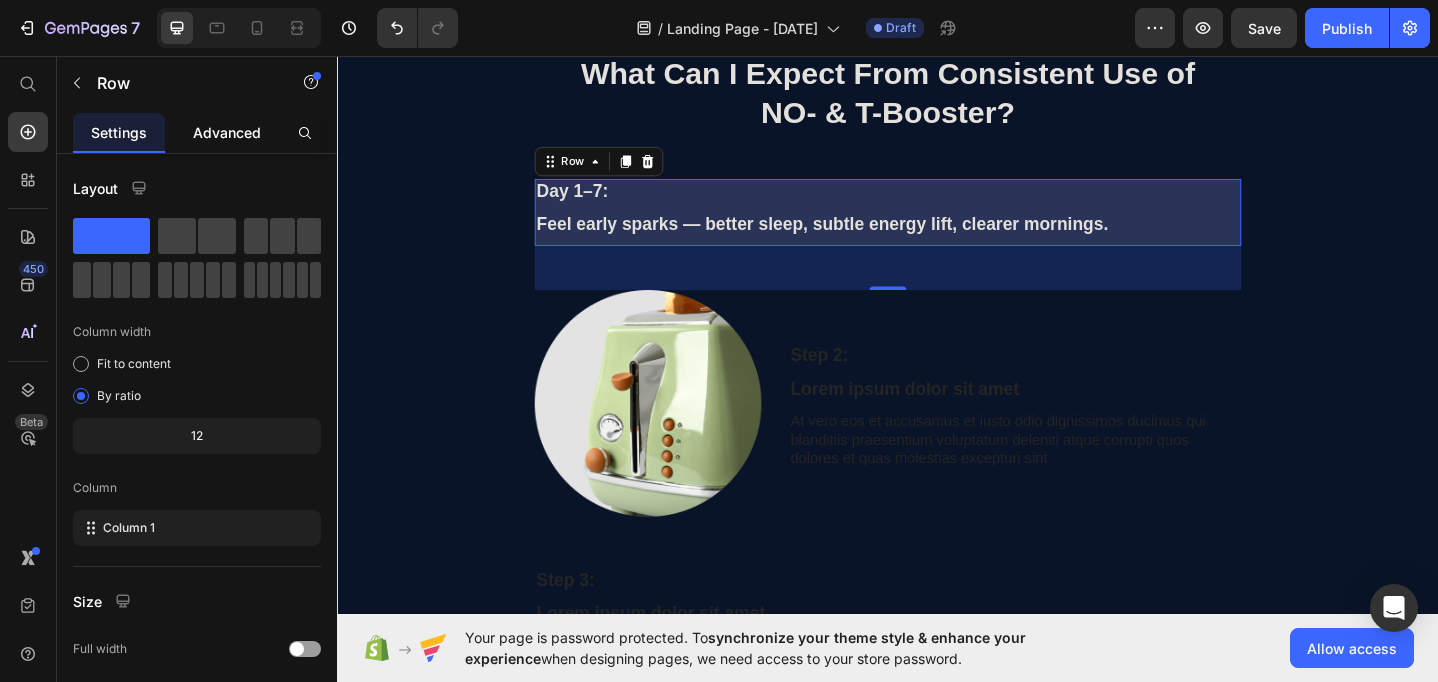 click on "Advanced" at bounding box center (227, 132) 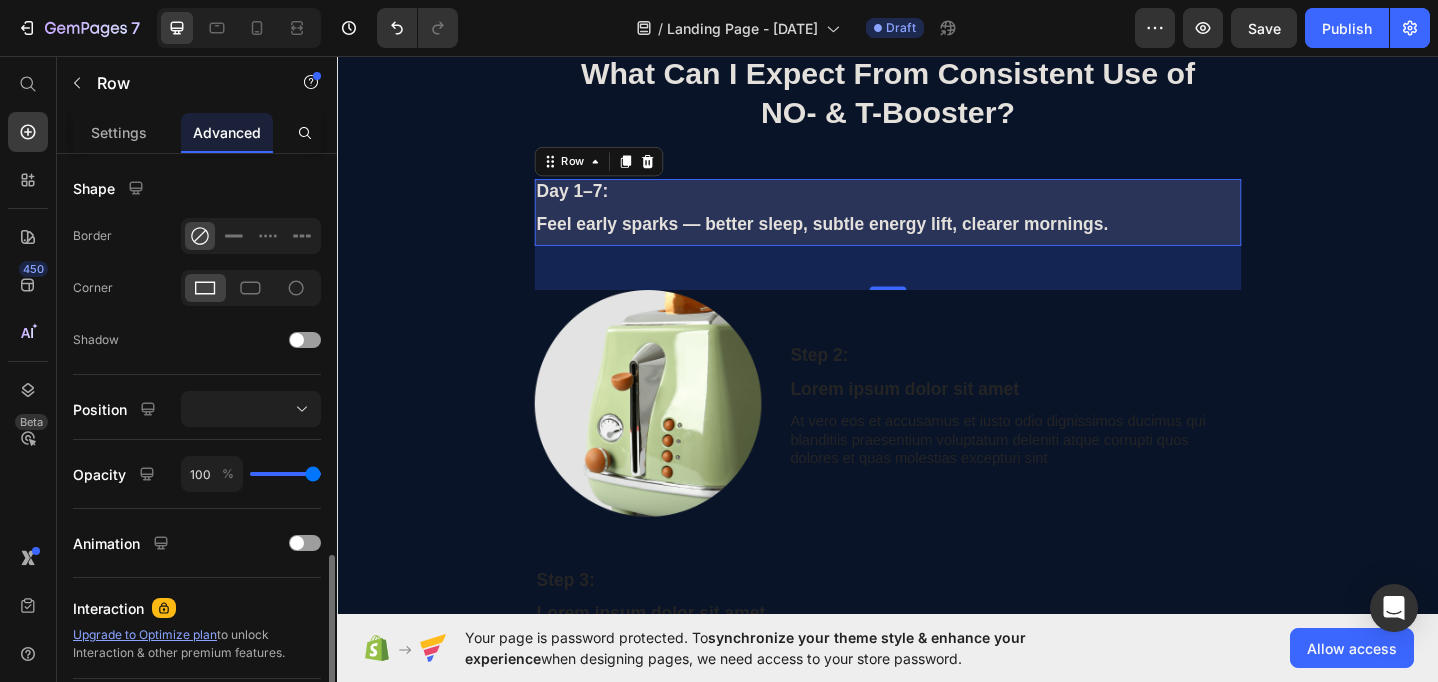 scroll, scrollTop: 462, scrollLeft: 0, axis: vertical 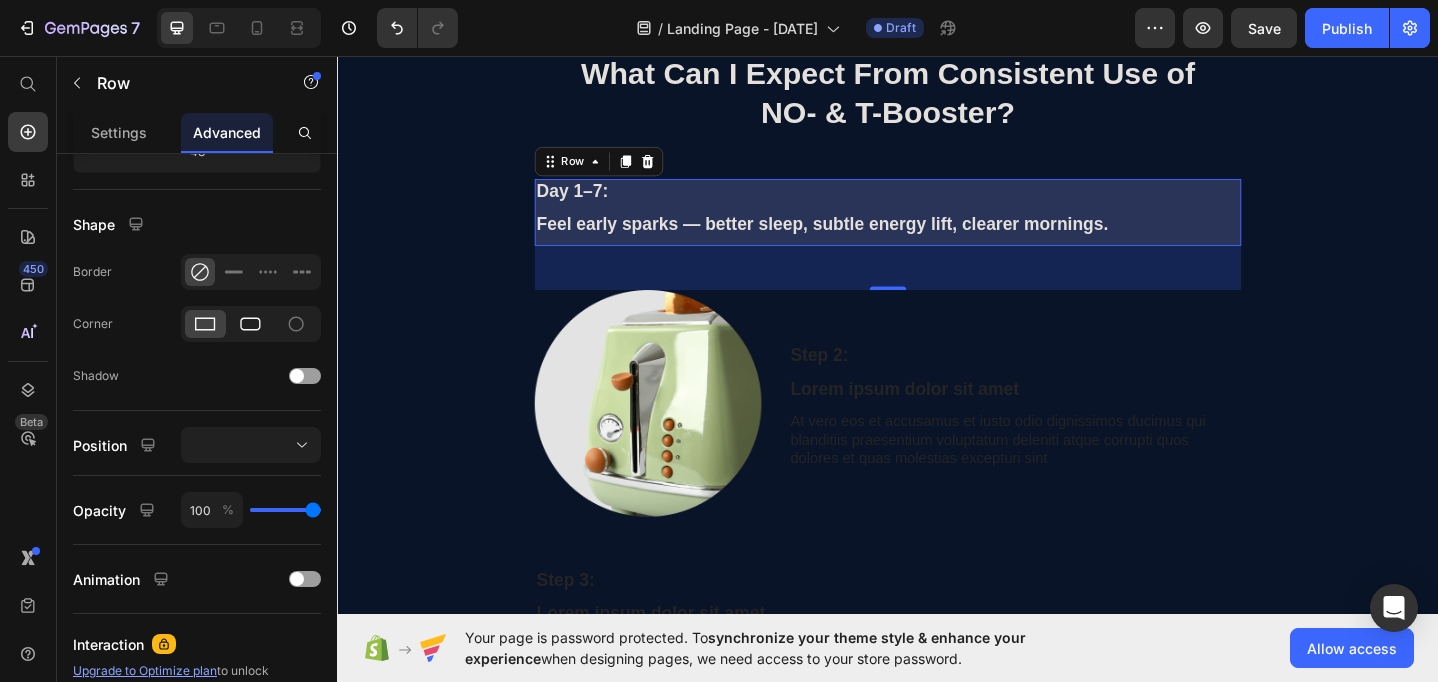 click 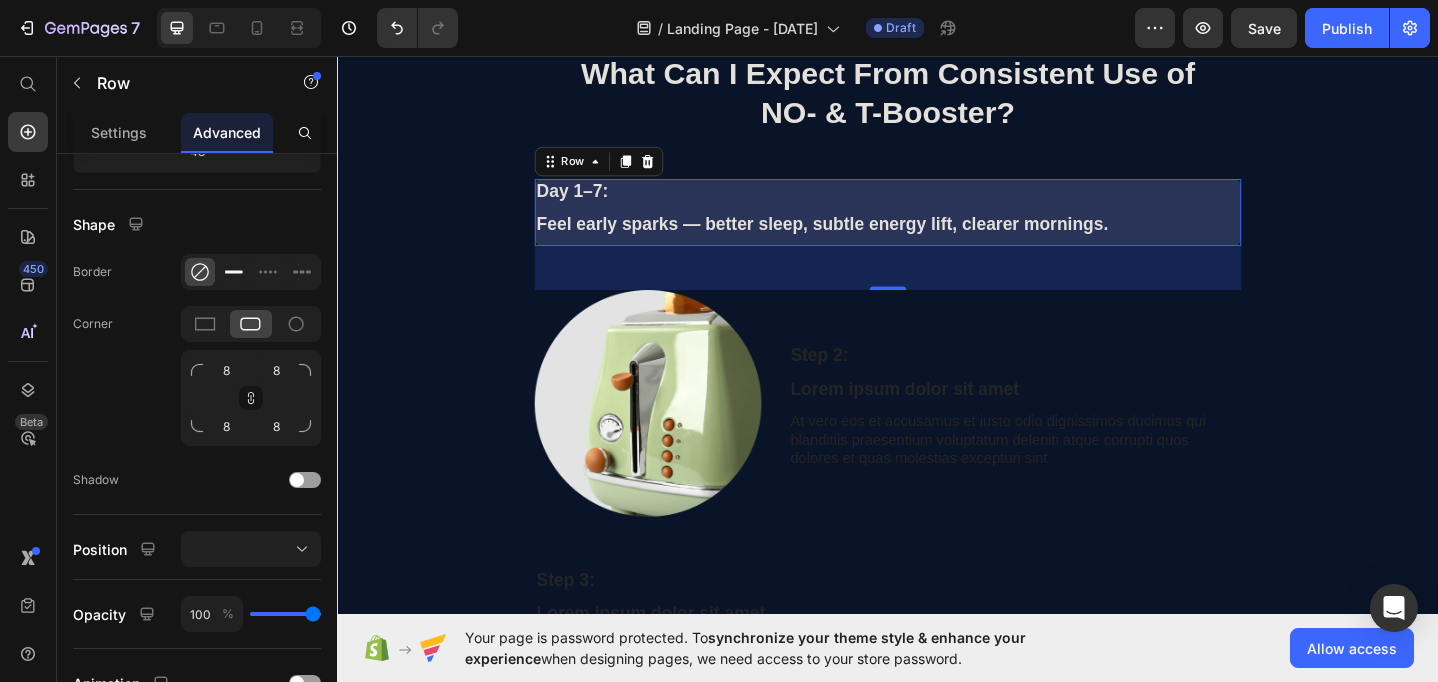 click 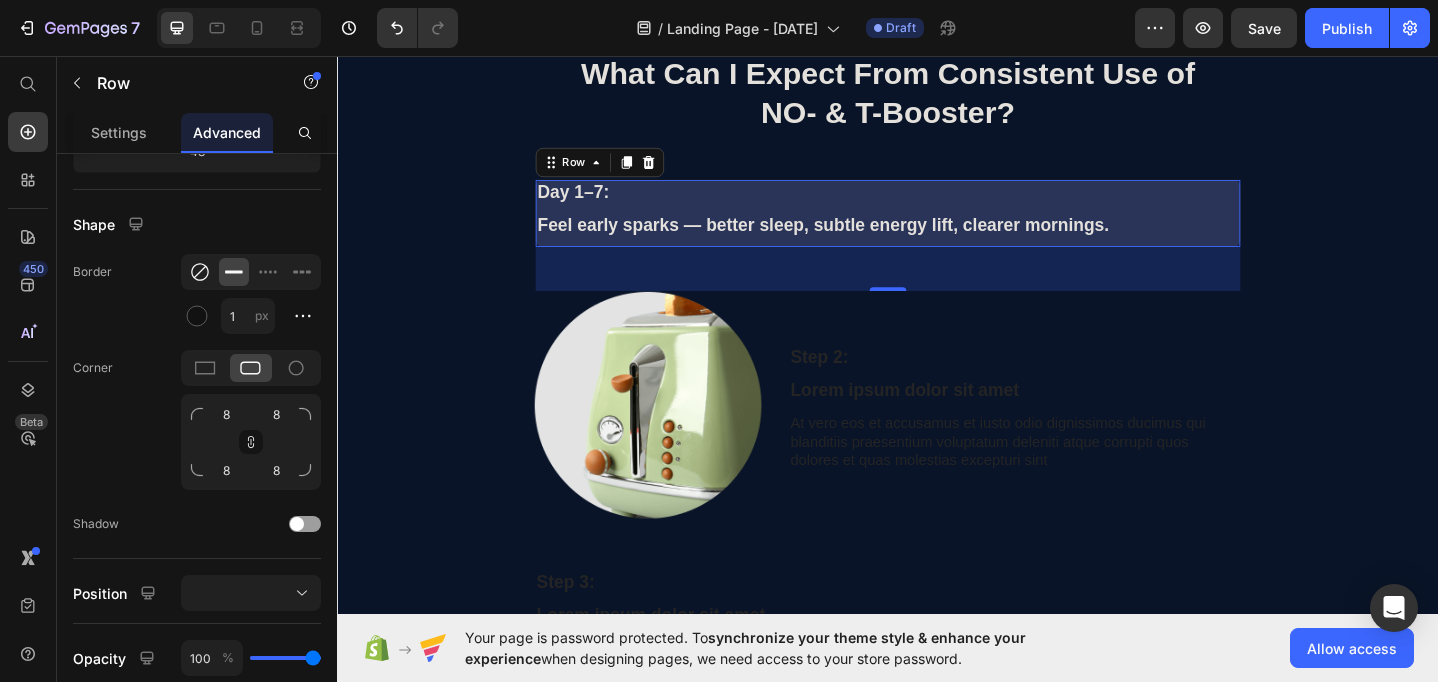 click 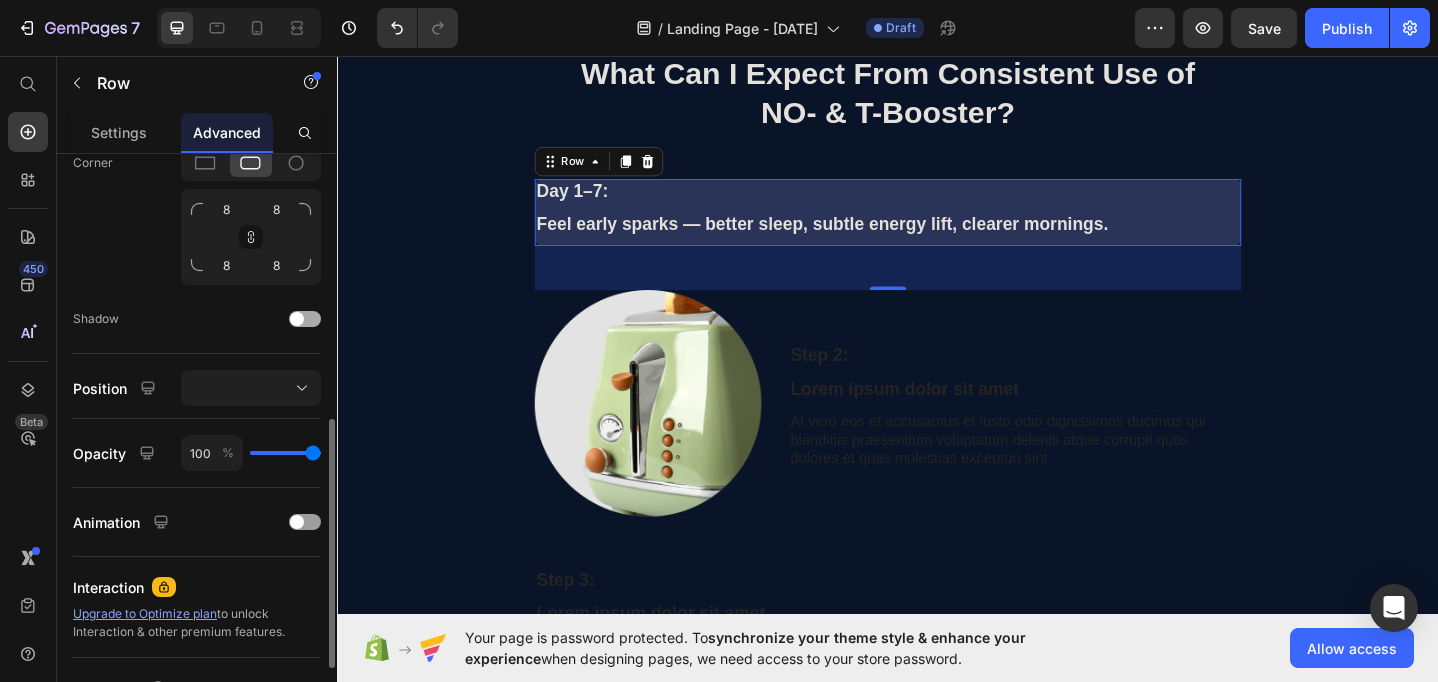 scroll, scrollTop: 543, scrollLeft: 0, axis: vertical 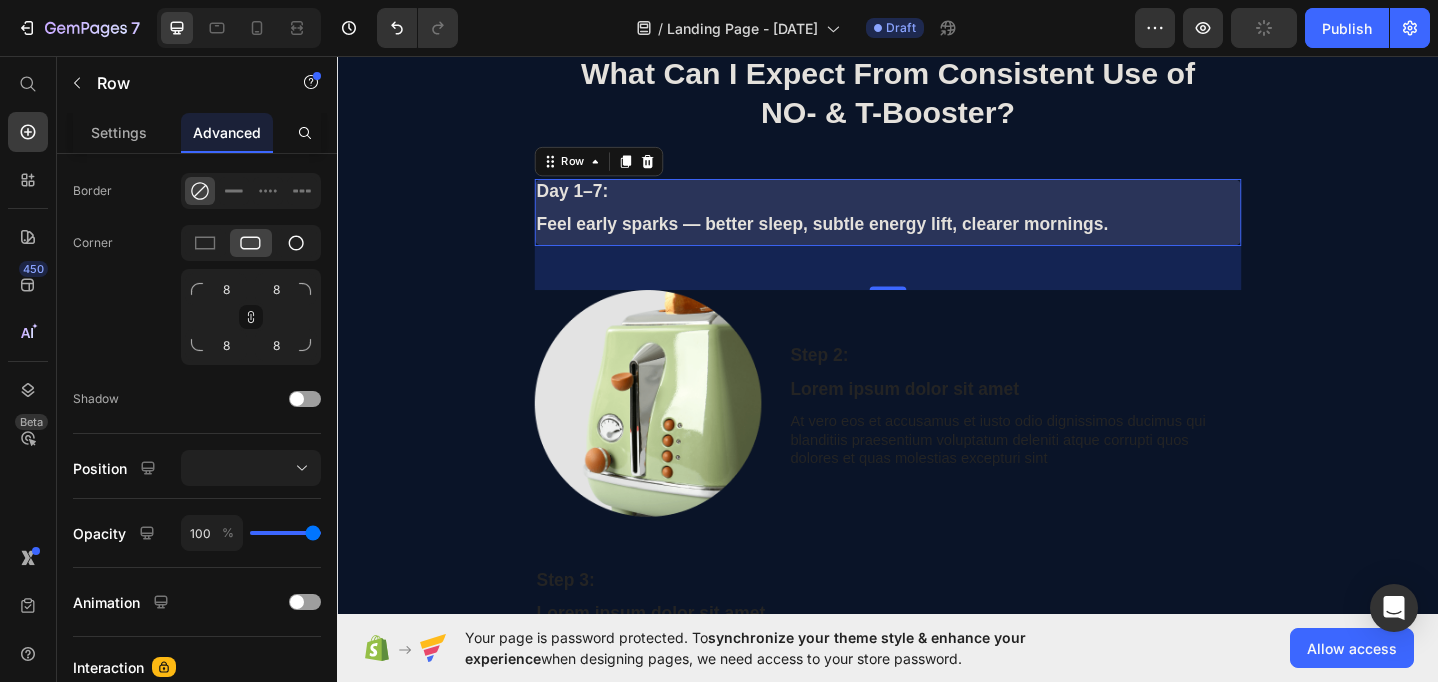 click 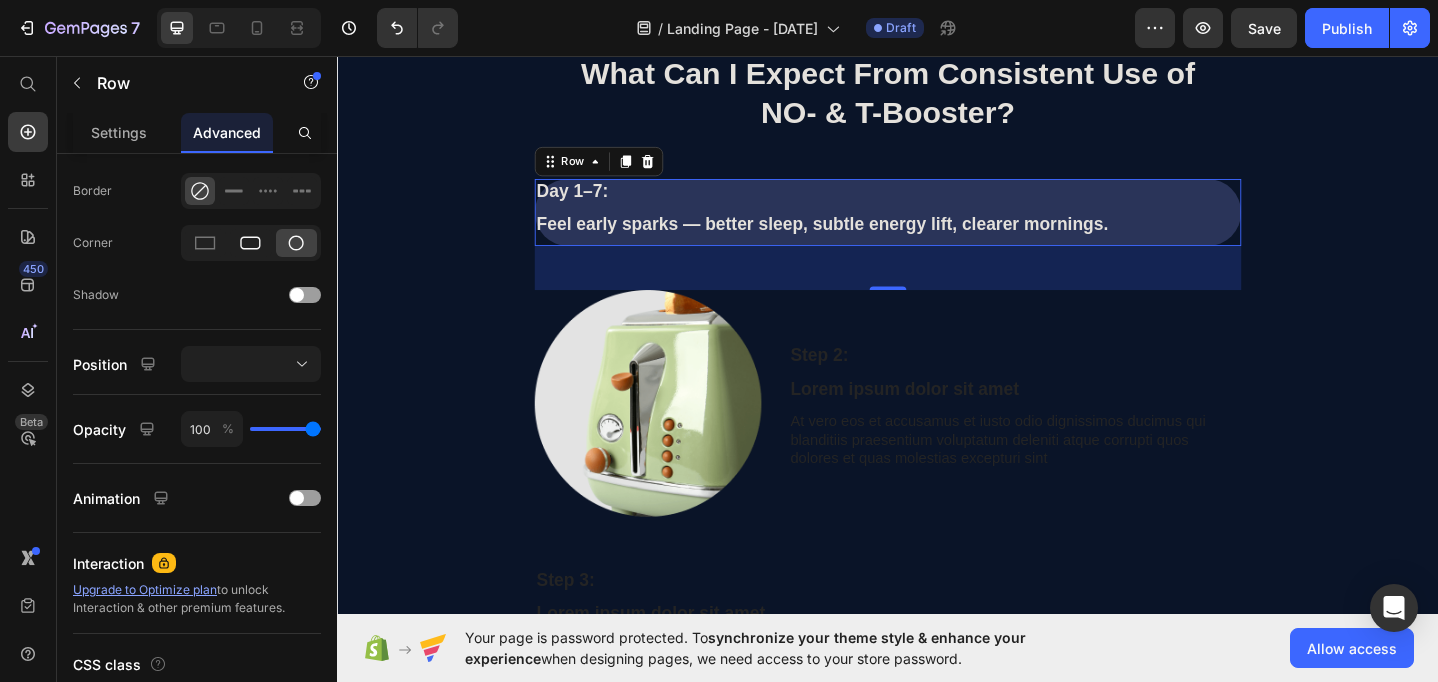 click 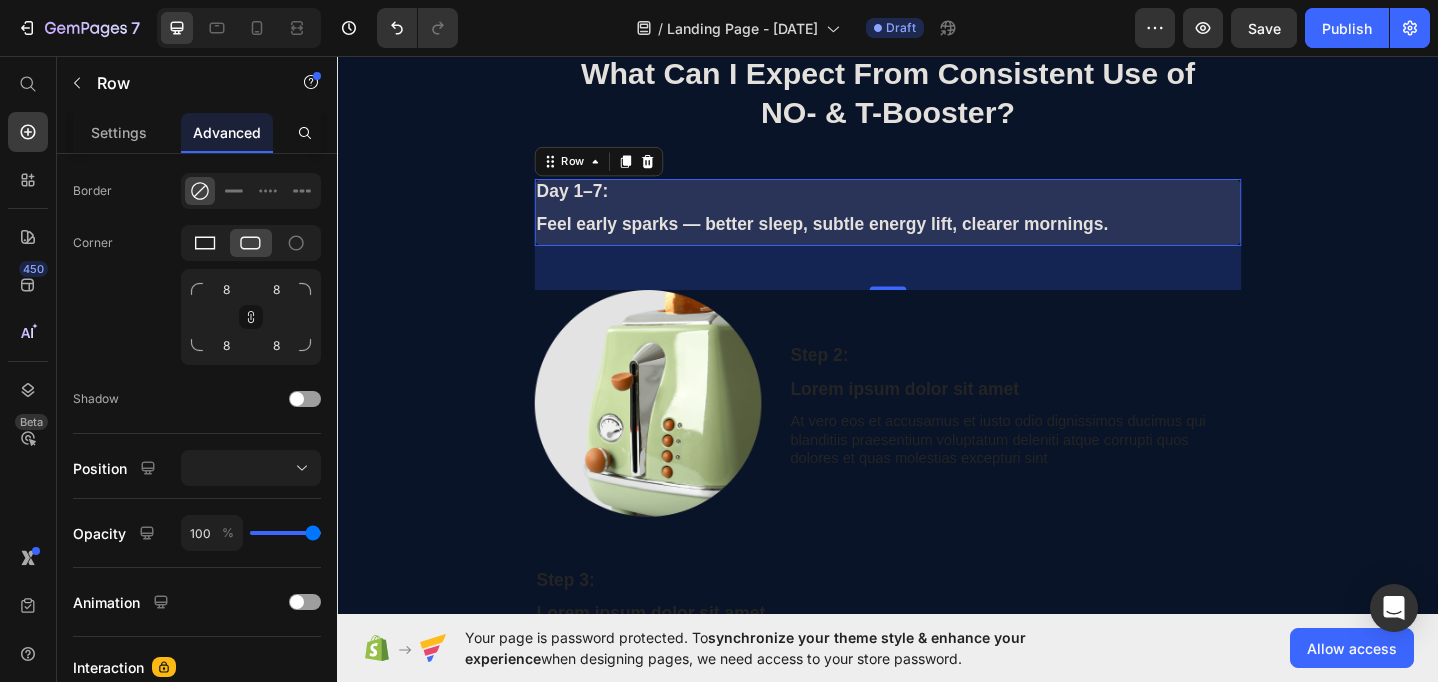 click 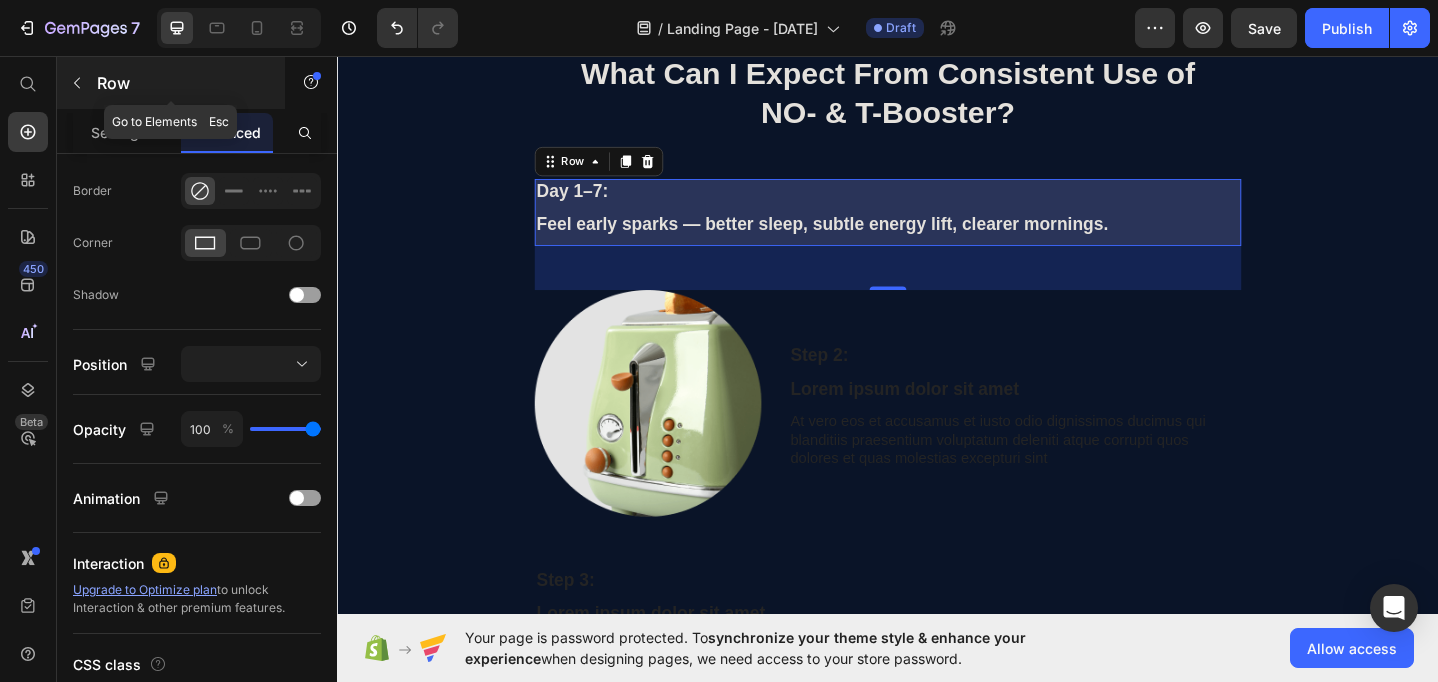 click on "Row" at bounding box center [182, 83] 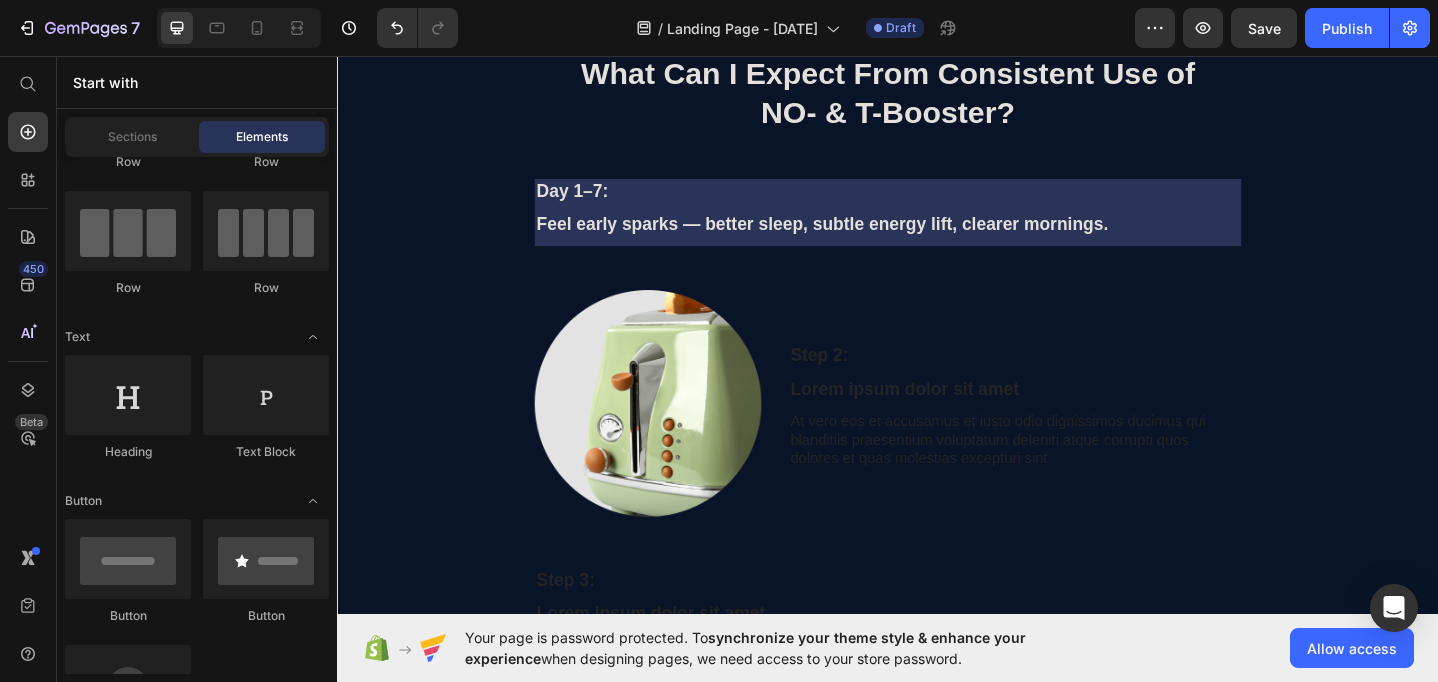 click on "Start with" at bounding box center [197, 82] 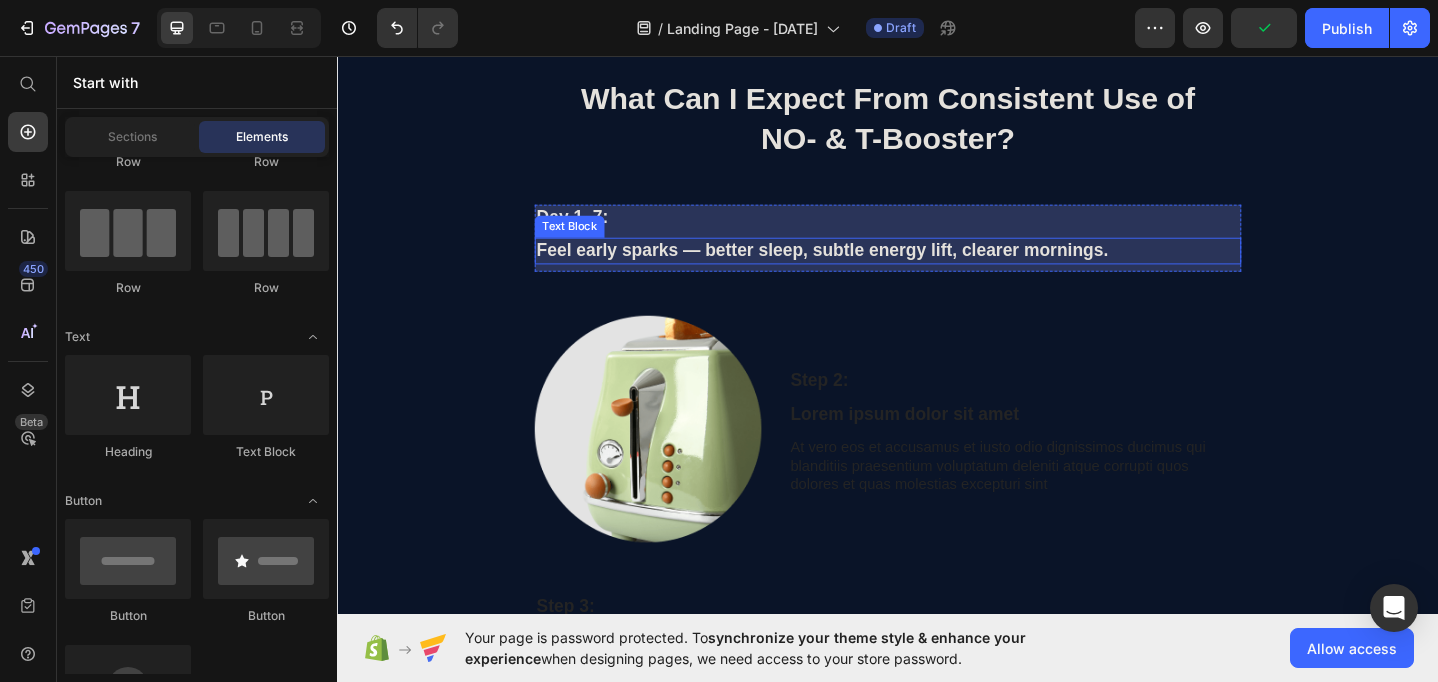 scroll, scrollTop: 1942, scrollLeft: 0, axis: vertical 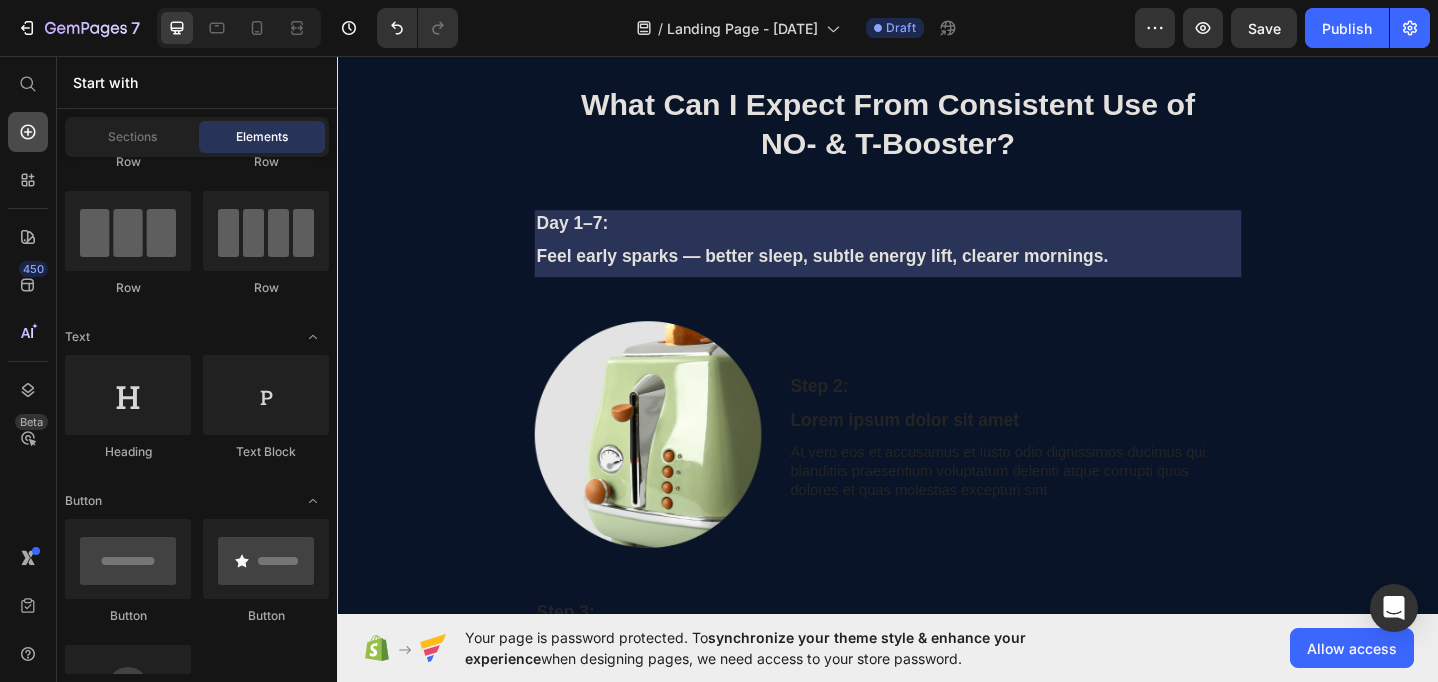 click 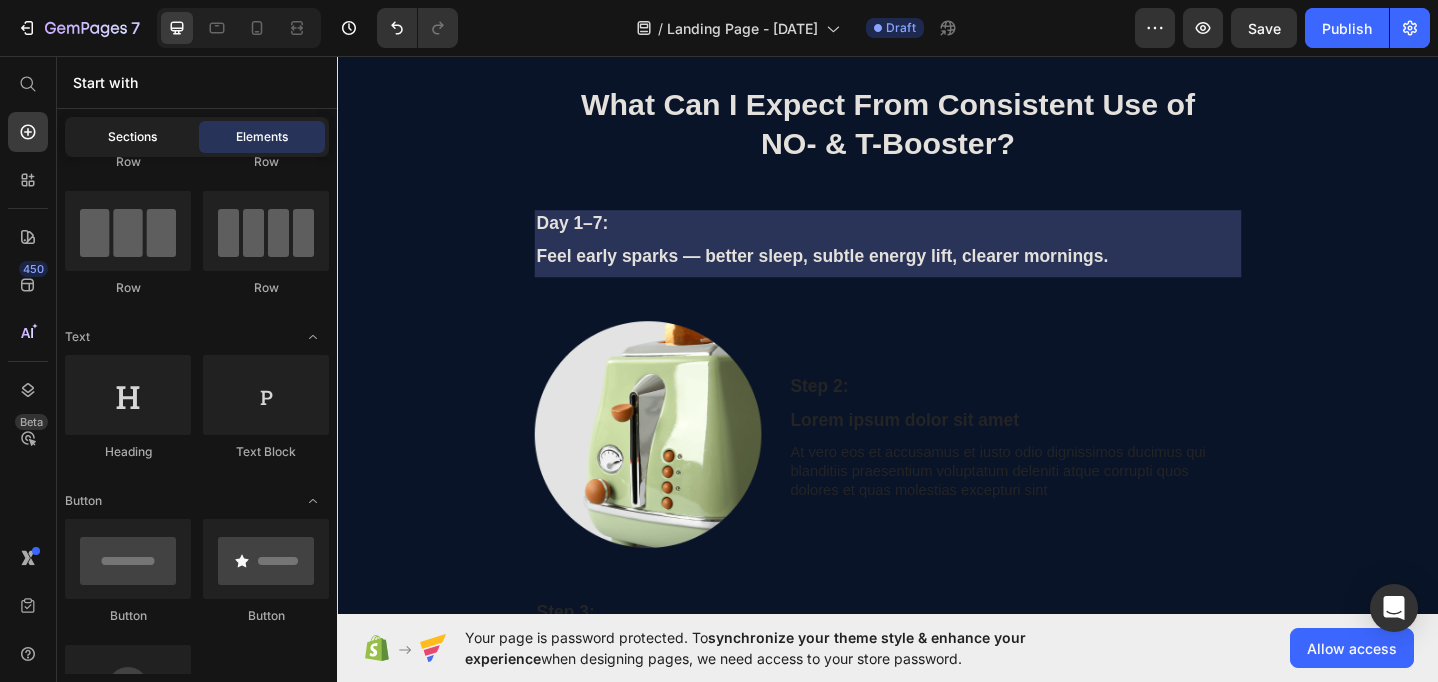 click on "Sections" 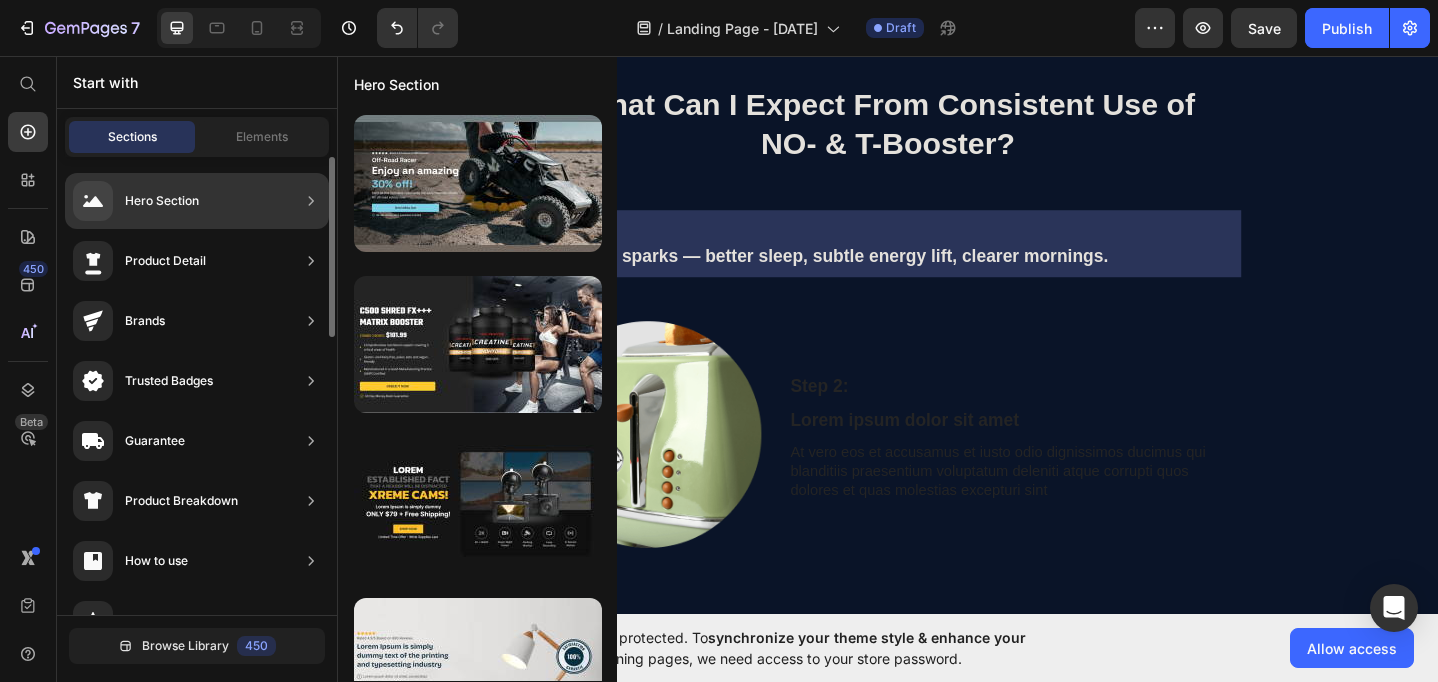 scroll, scrollTop: 221, scrollLeft: 0, axis: vertical 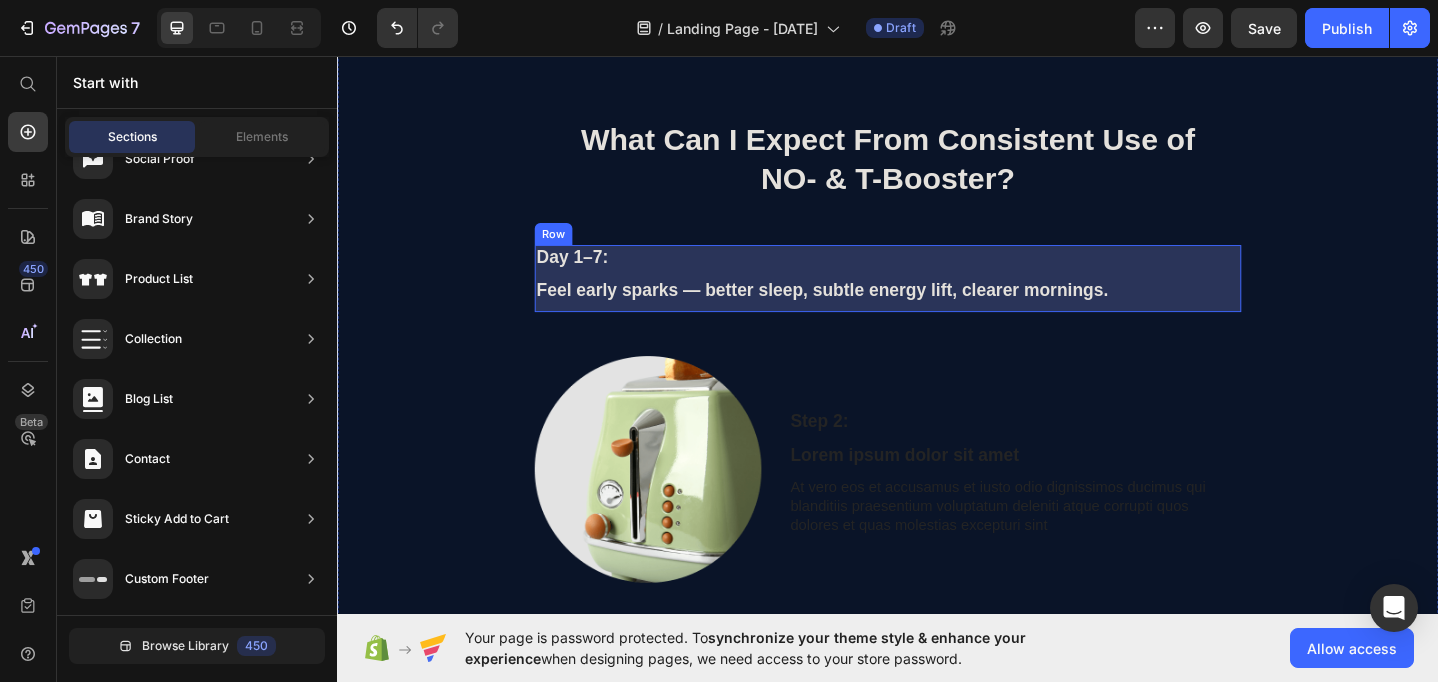 click on "Day 1–7:   Text Block Feel early sparks — better sleep, subtle energy lift, clearer mornings. Text Block" at bounding box center (937, 298) 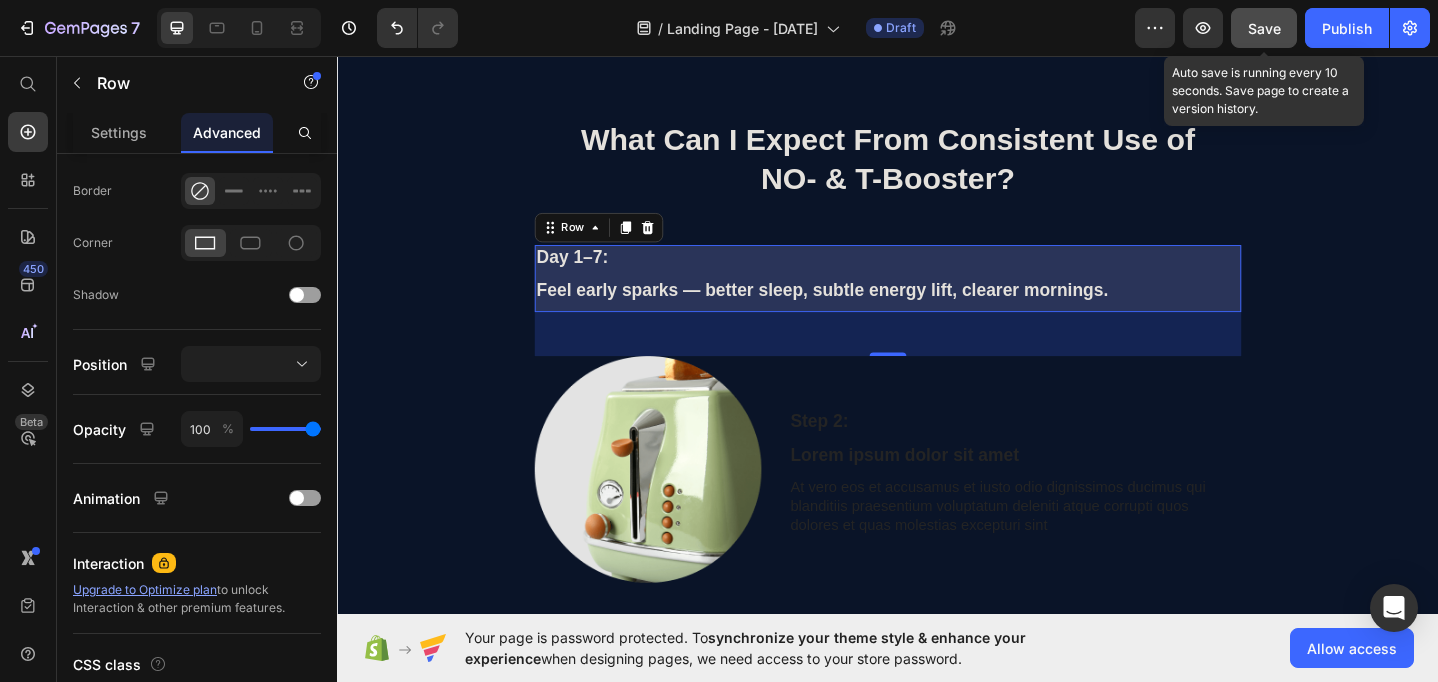 click on "Save" at bounding box center [1264, 28] 